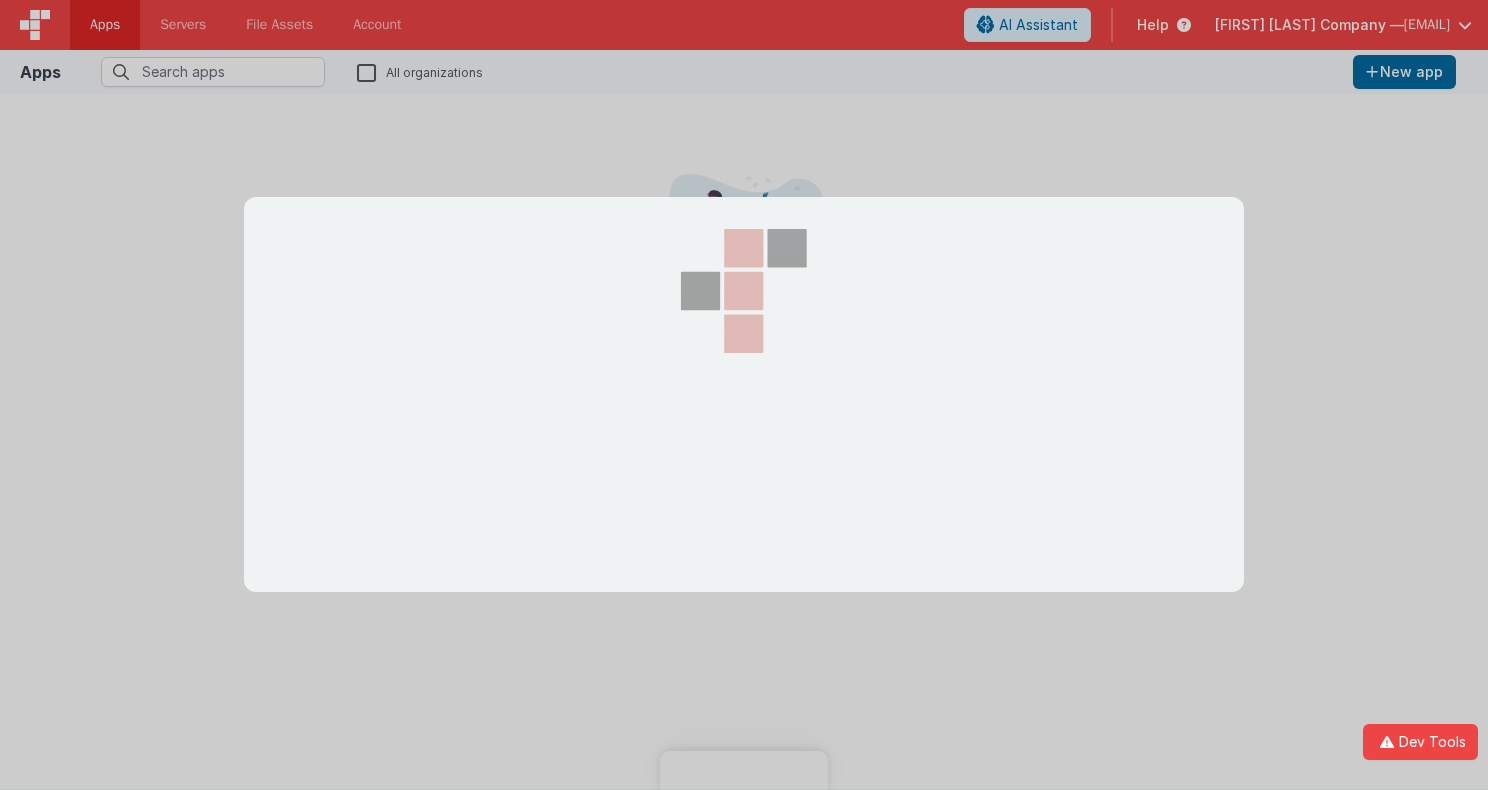 scroll, scrollTop: 0, scrollLeft: 0, axis: both 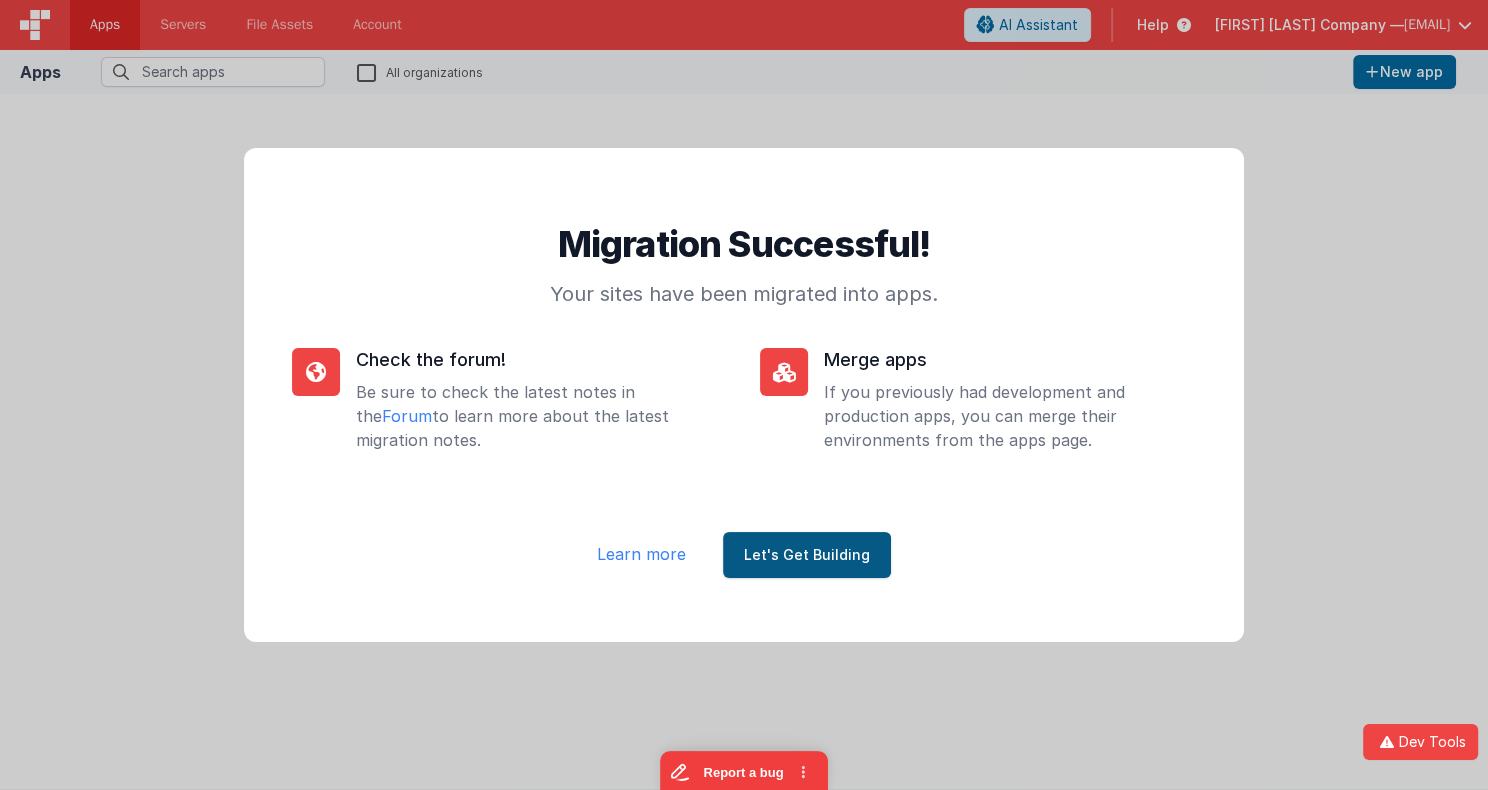 click on "Let's Get Building" at bounding box center [807, 555] 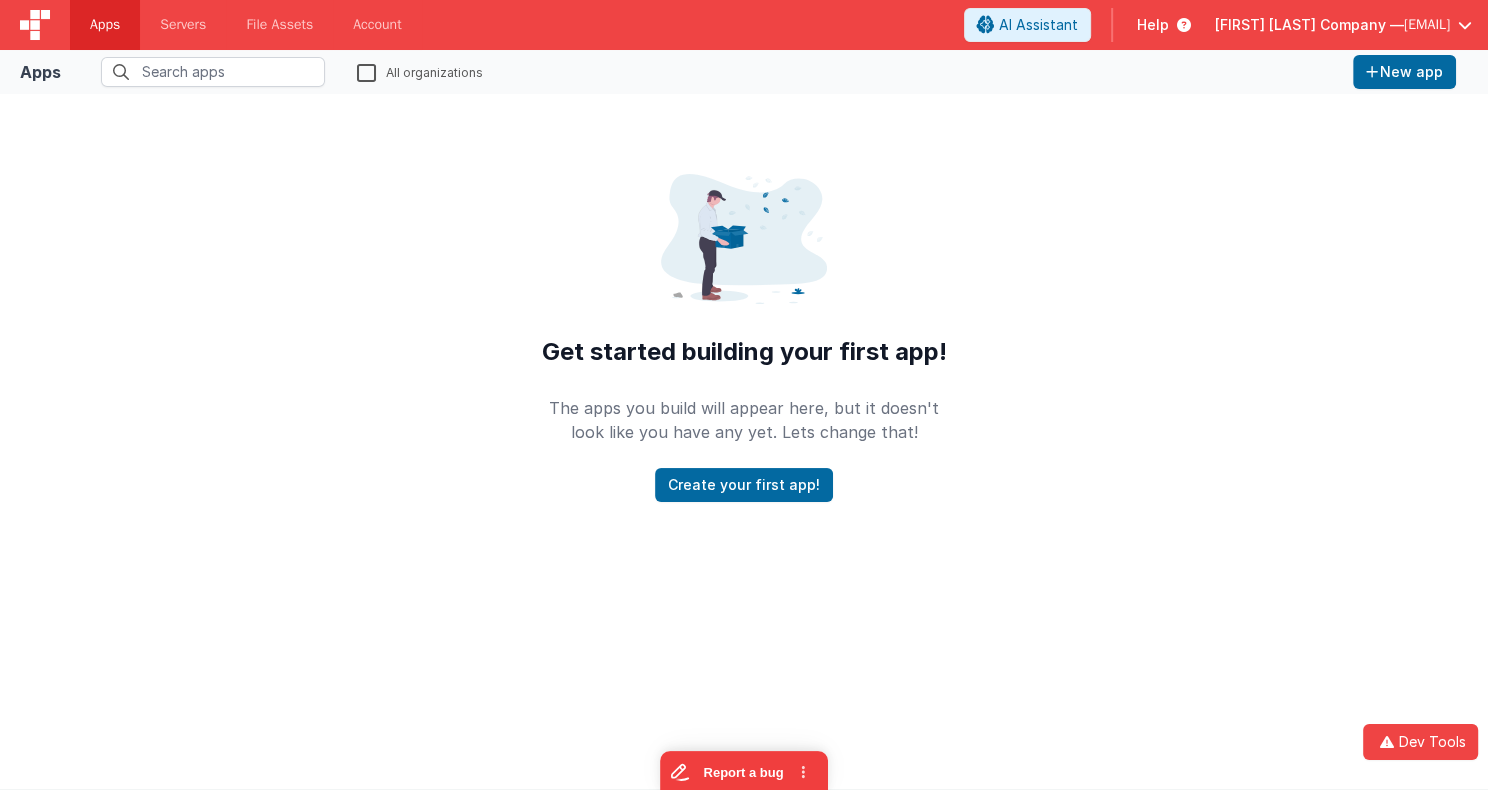 click on "Apps" at bounding box center [105, 25] 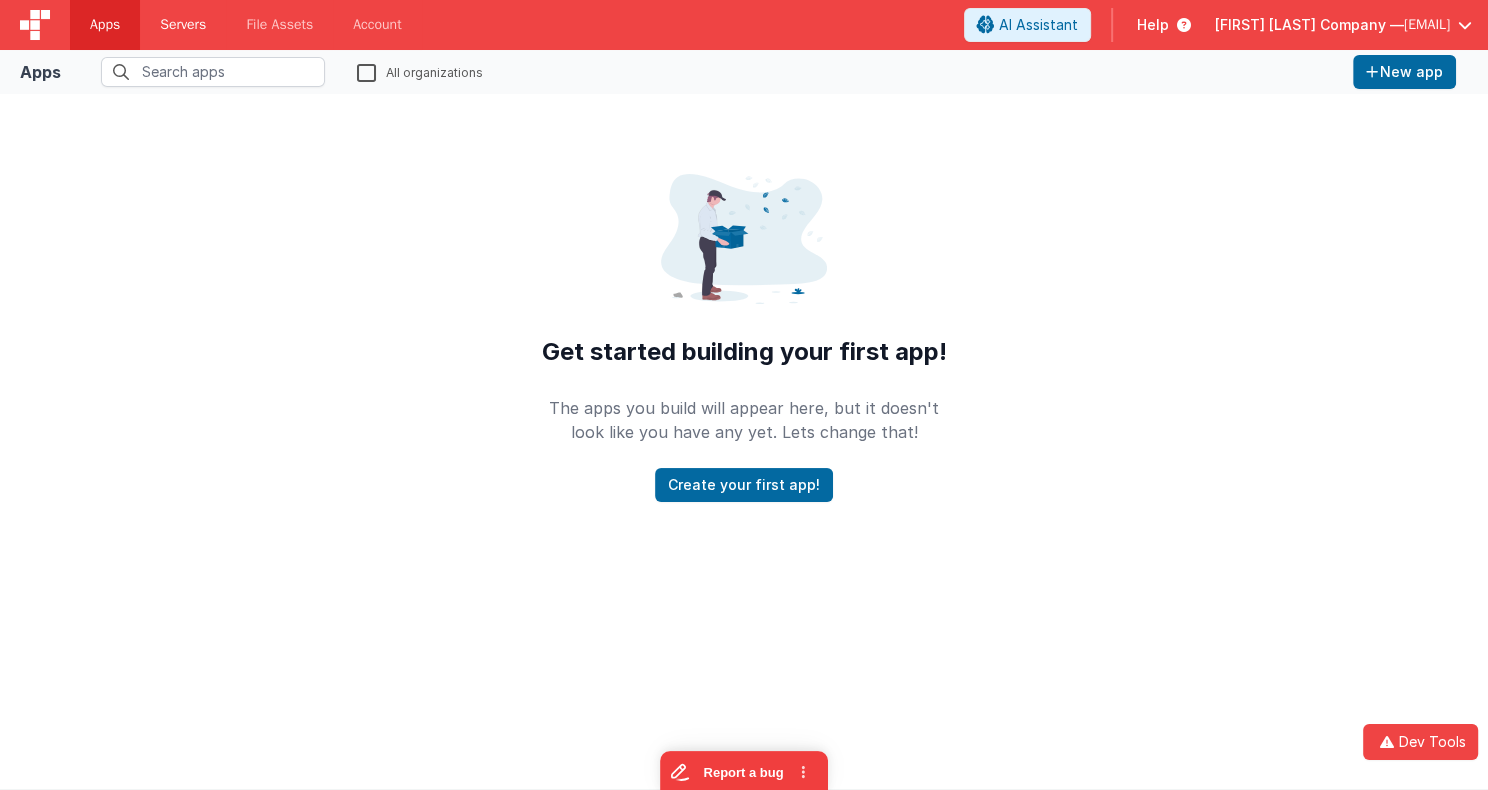 click on "Servers" at bounding box center [183, 25] 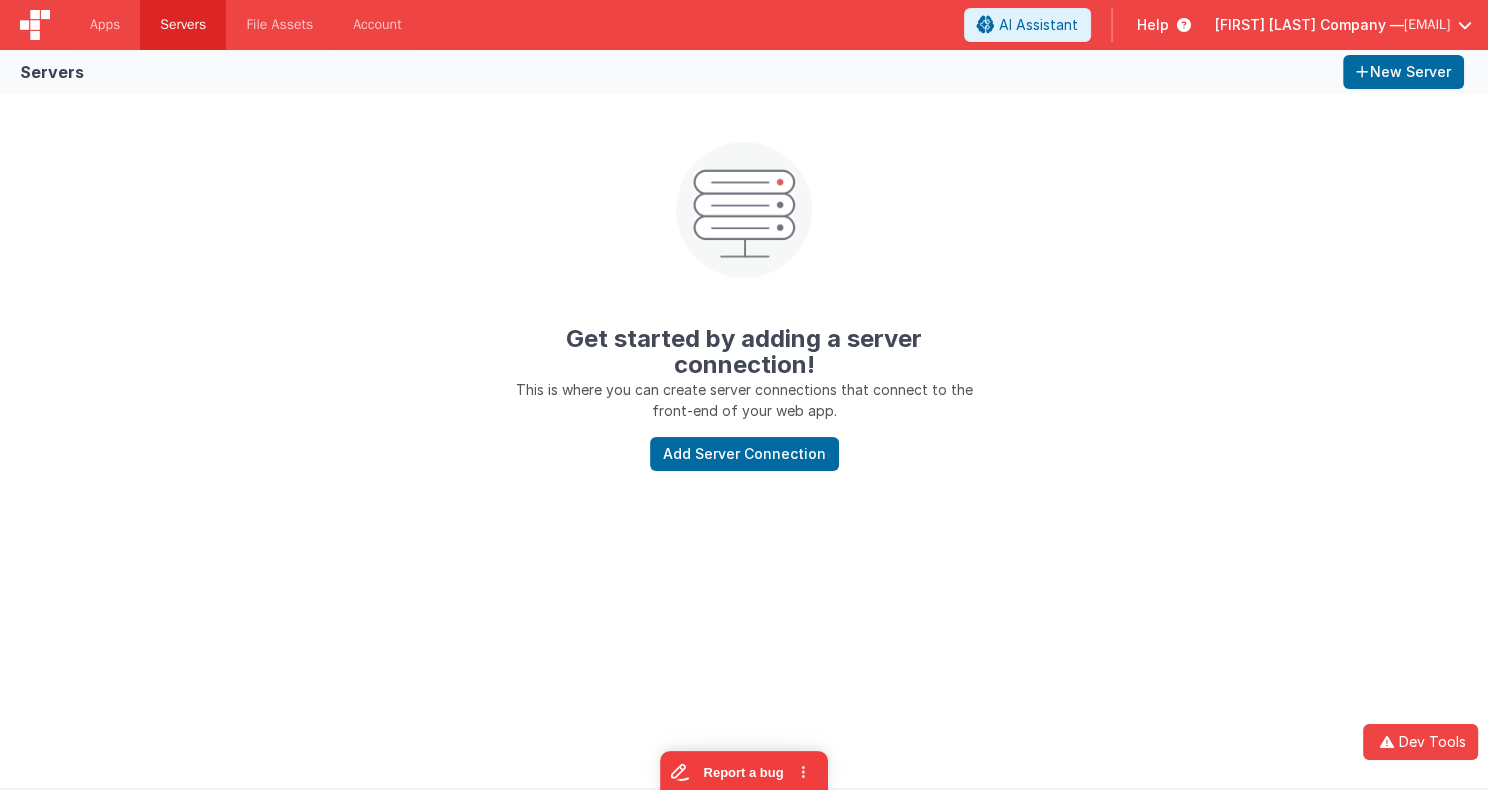 click on "Charles Delfs Company —" at bounding box center (1309, 25) 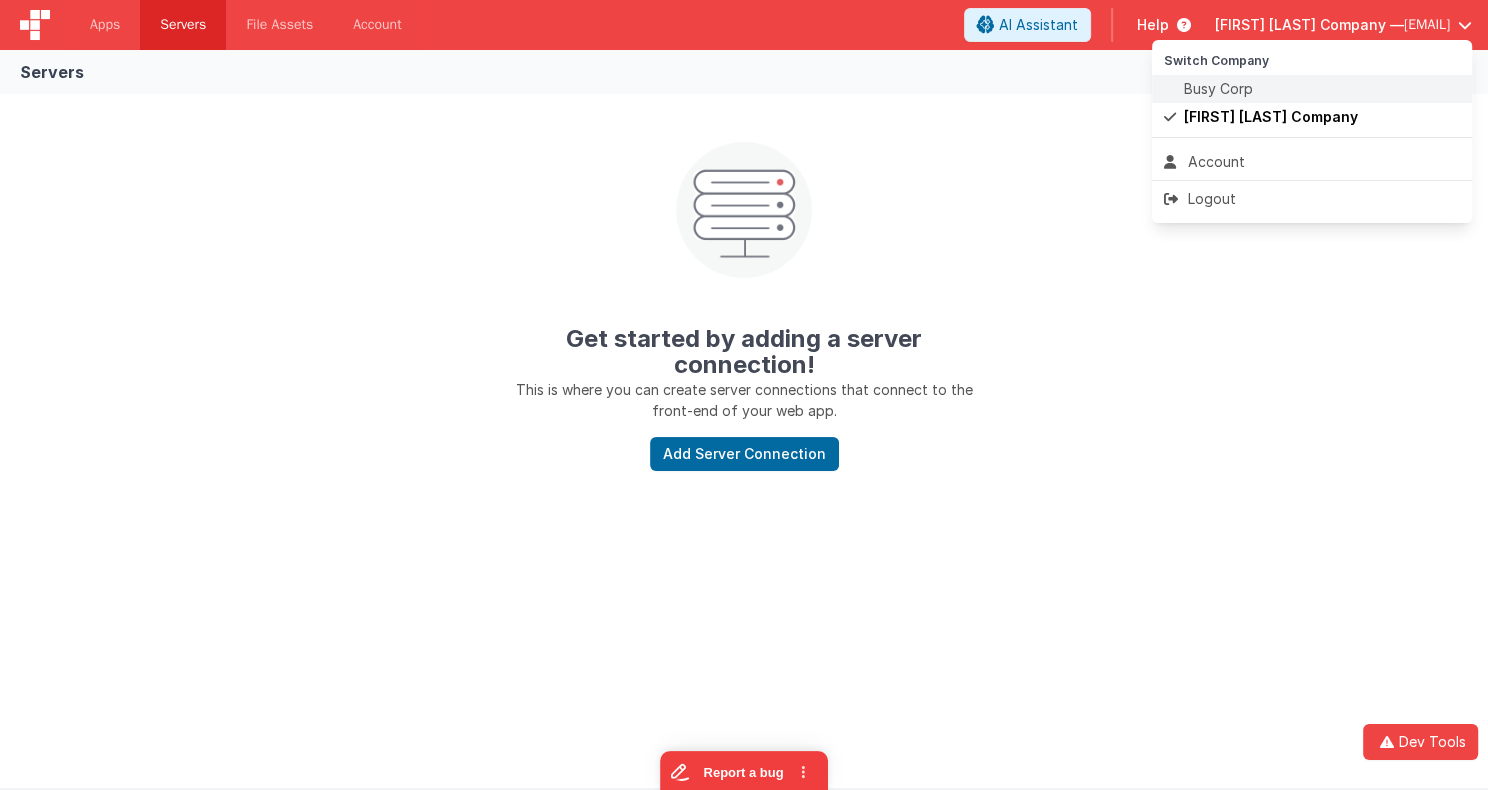 click on "Busy Corp" at bounding box center [1218, 89] 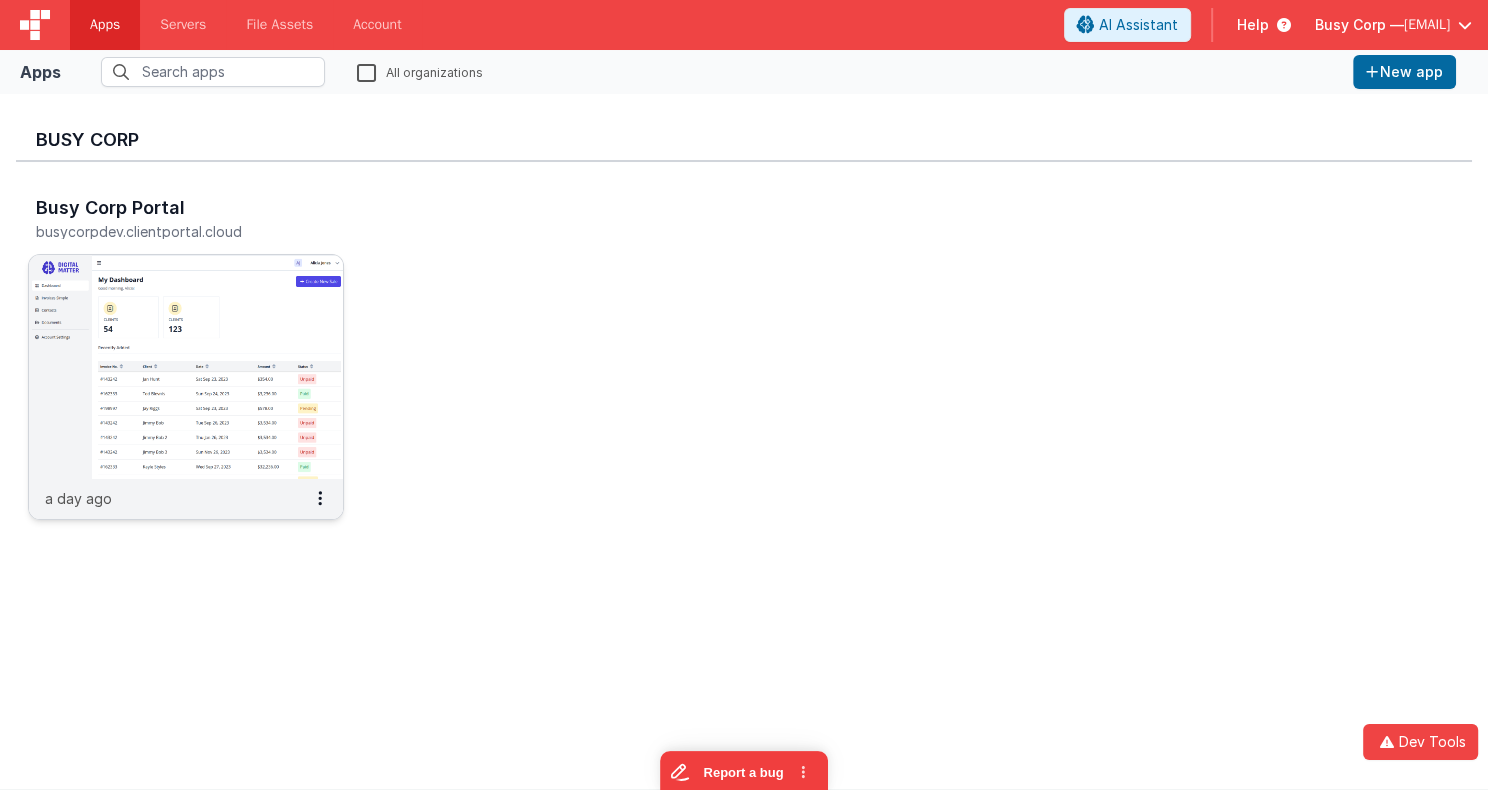 click at bounding box center [186, 367] 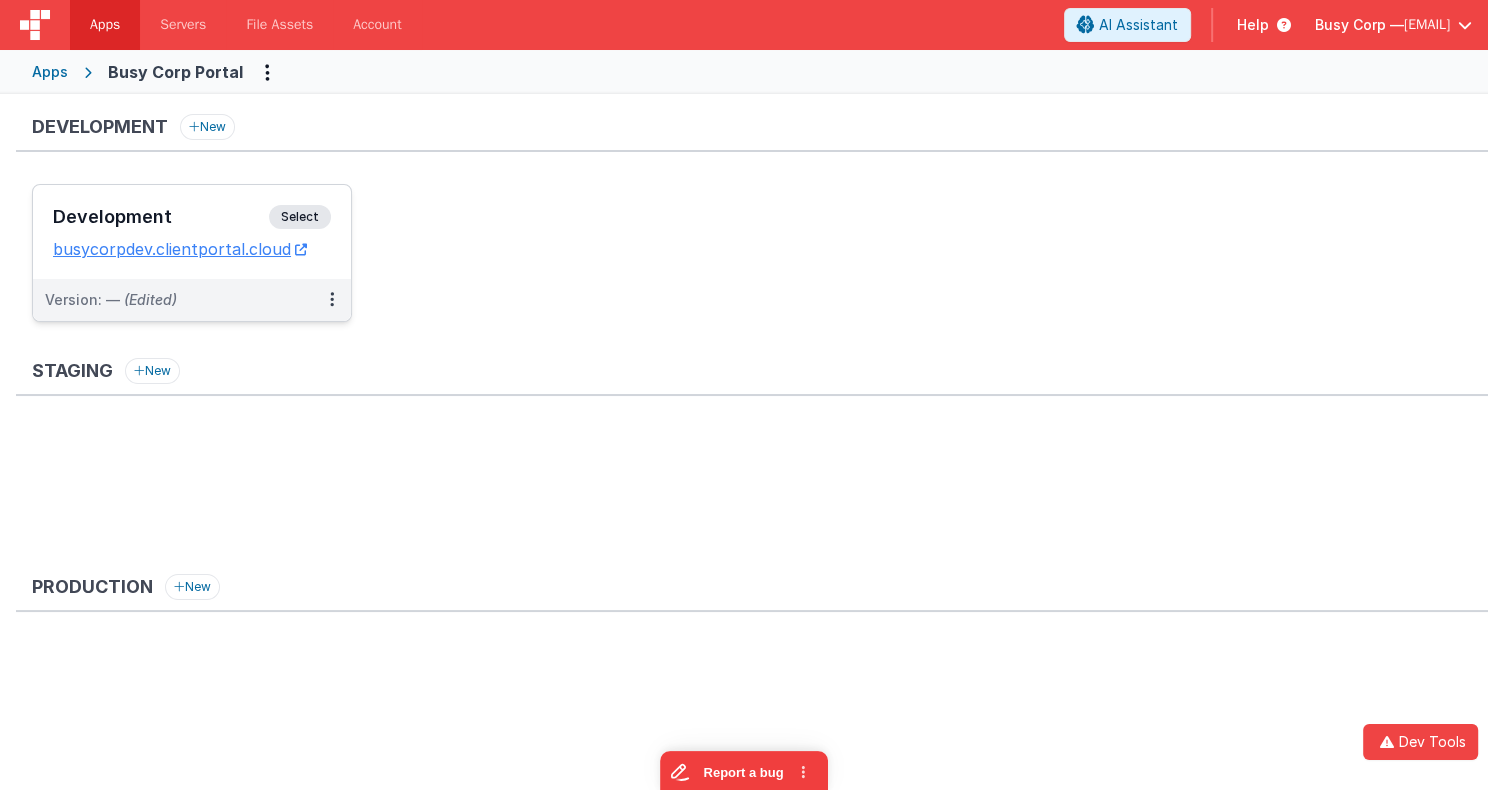 click on "Select" at bounding box center (300, 217) 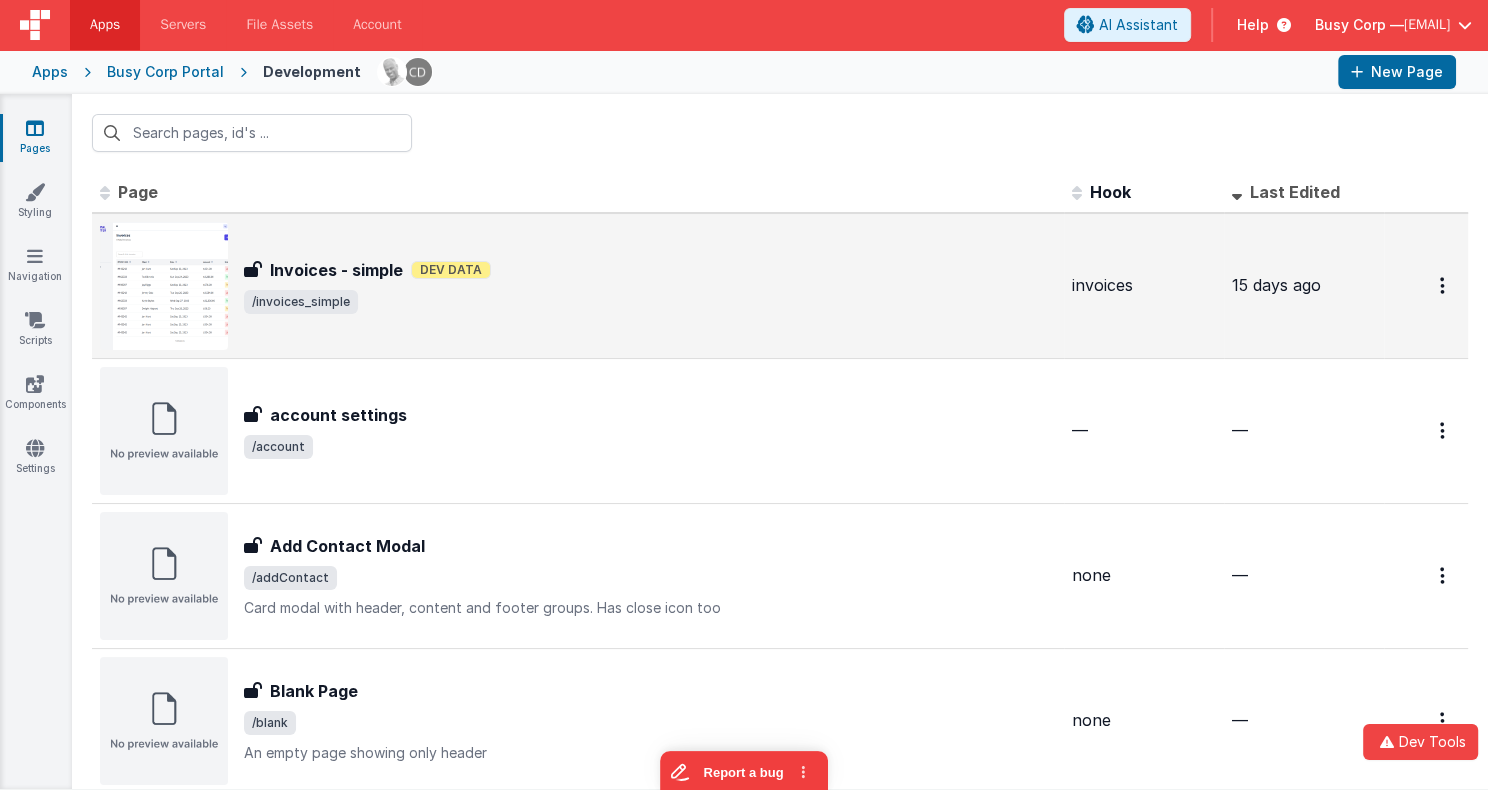click at bounding box center [164, 286] 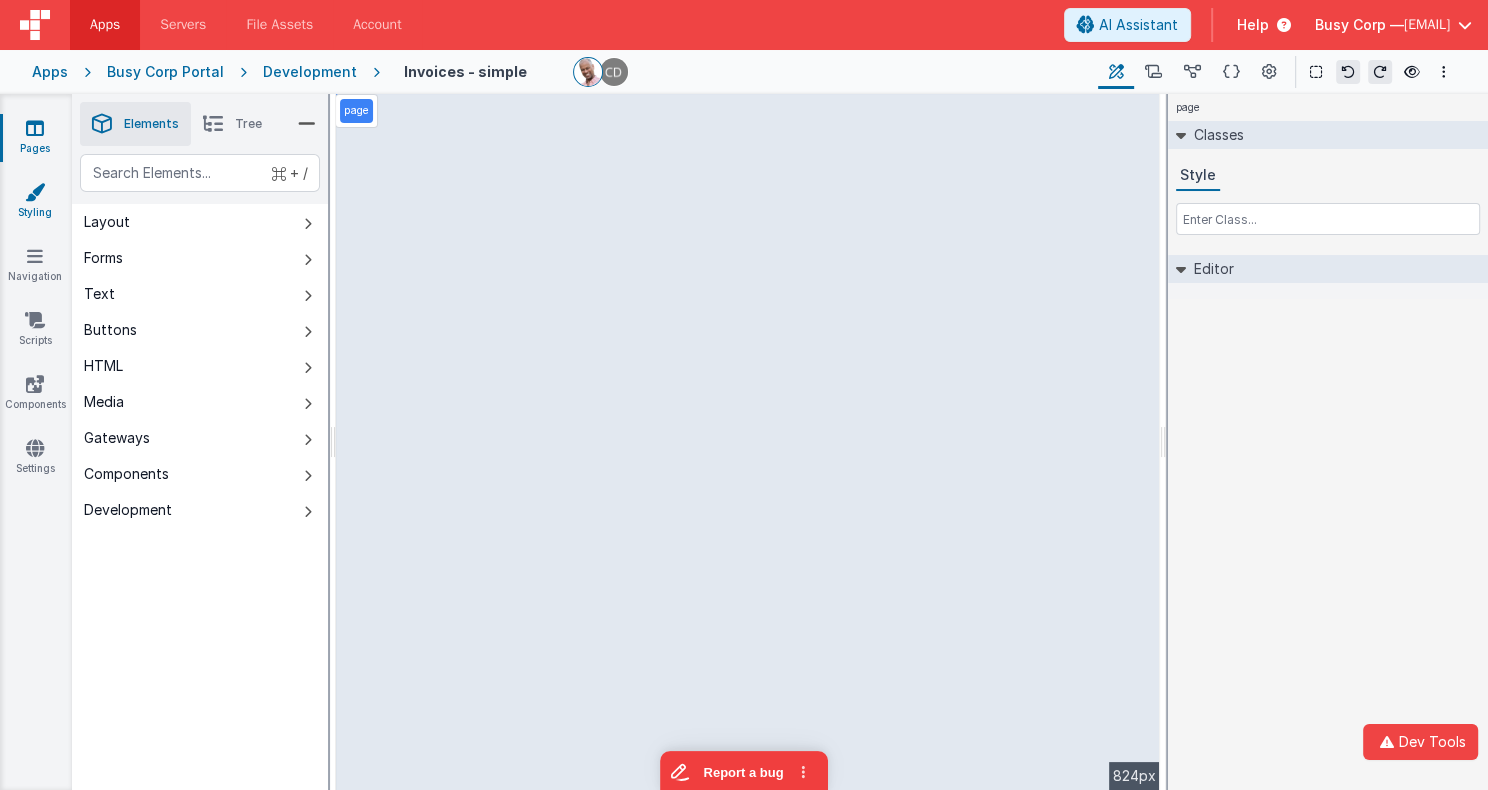click at bounding box center [35, 192] 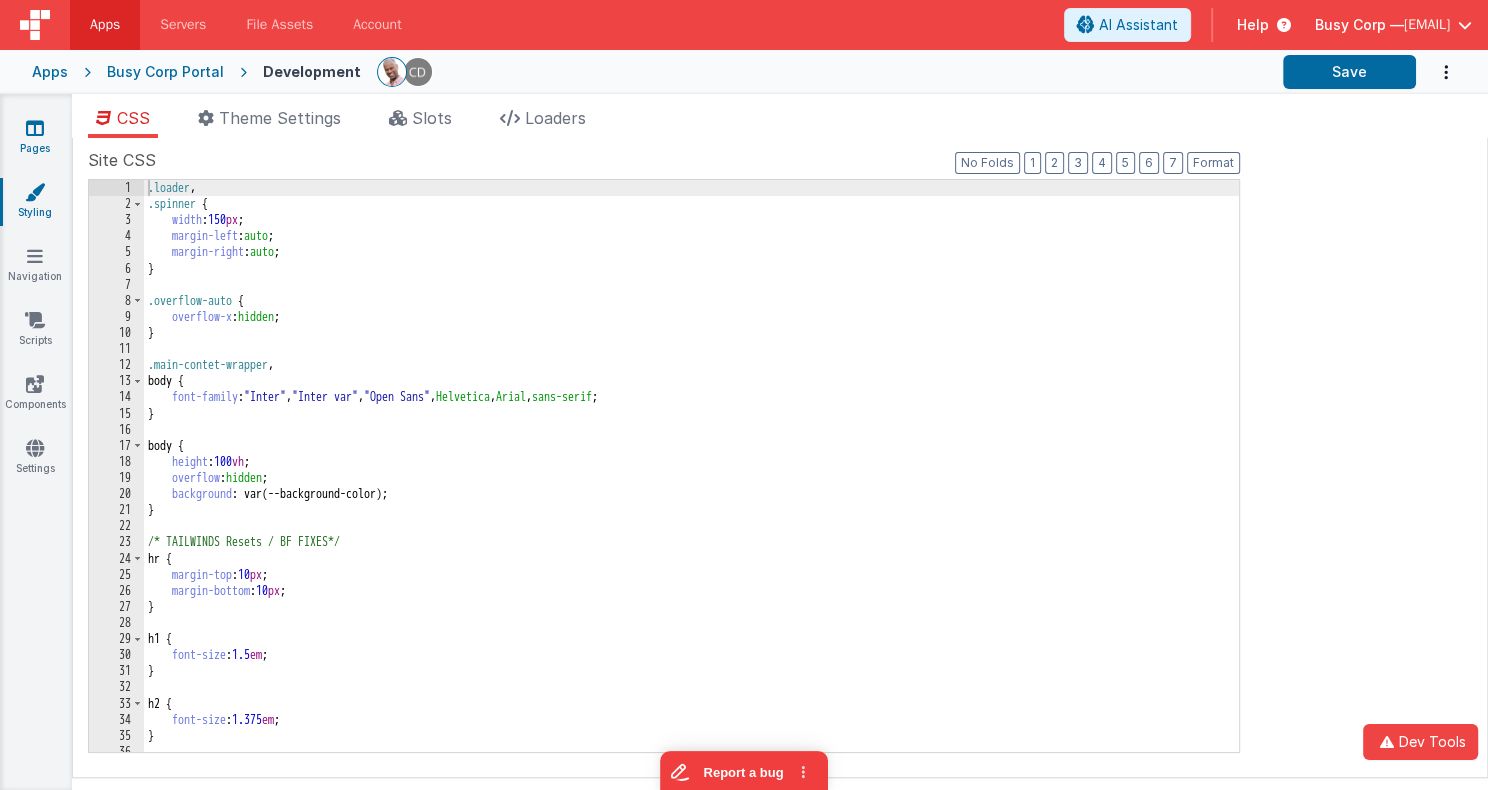 click at bounding box center [35, 128] 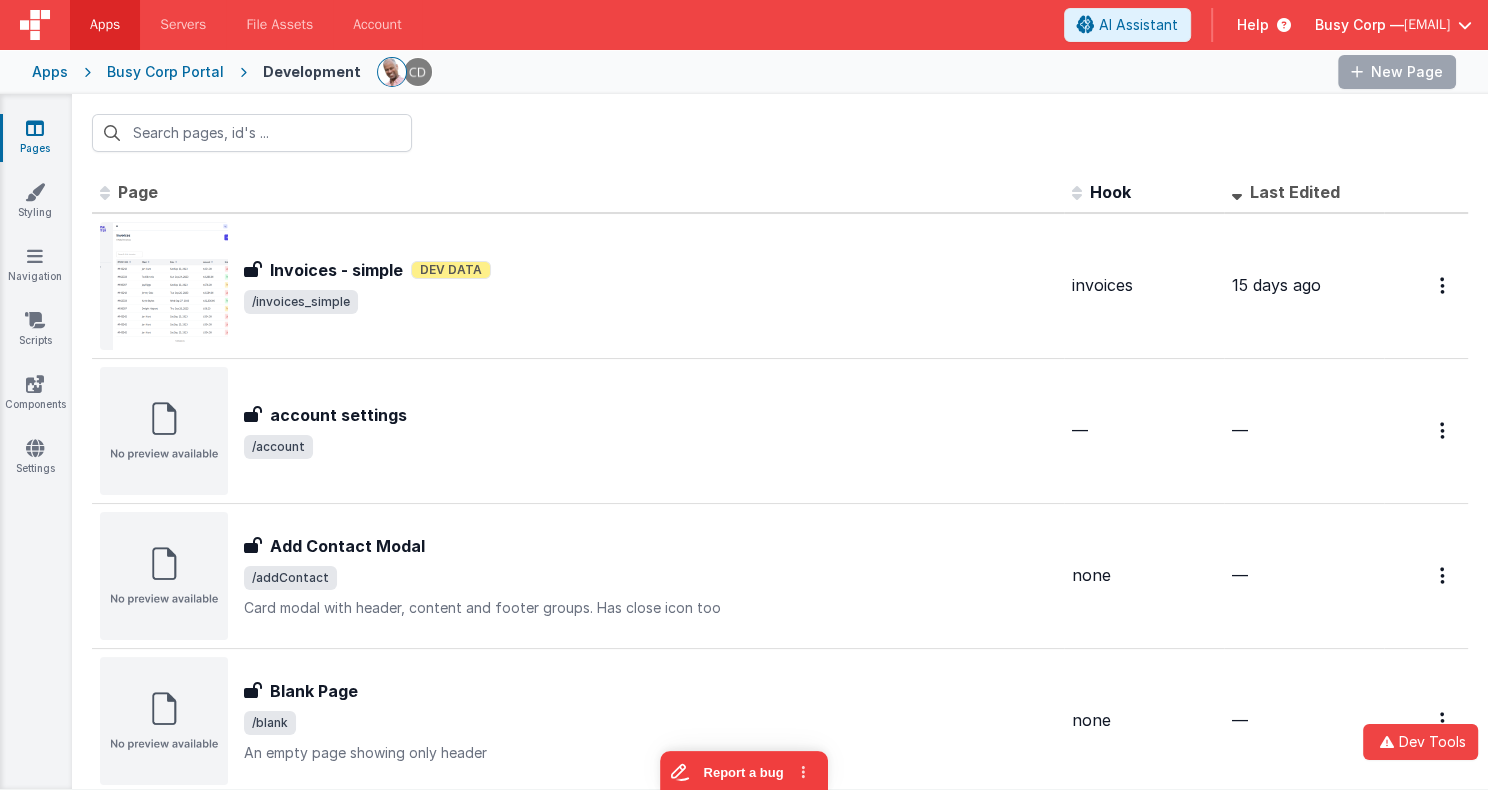 click at bounding box center (35, 128) 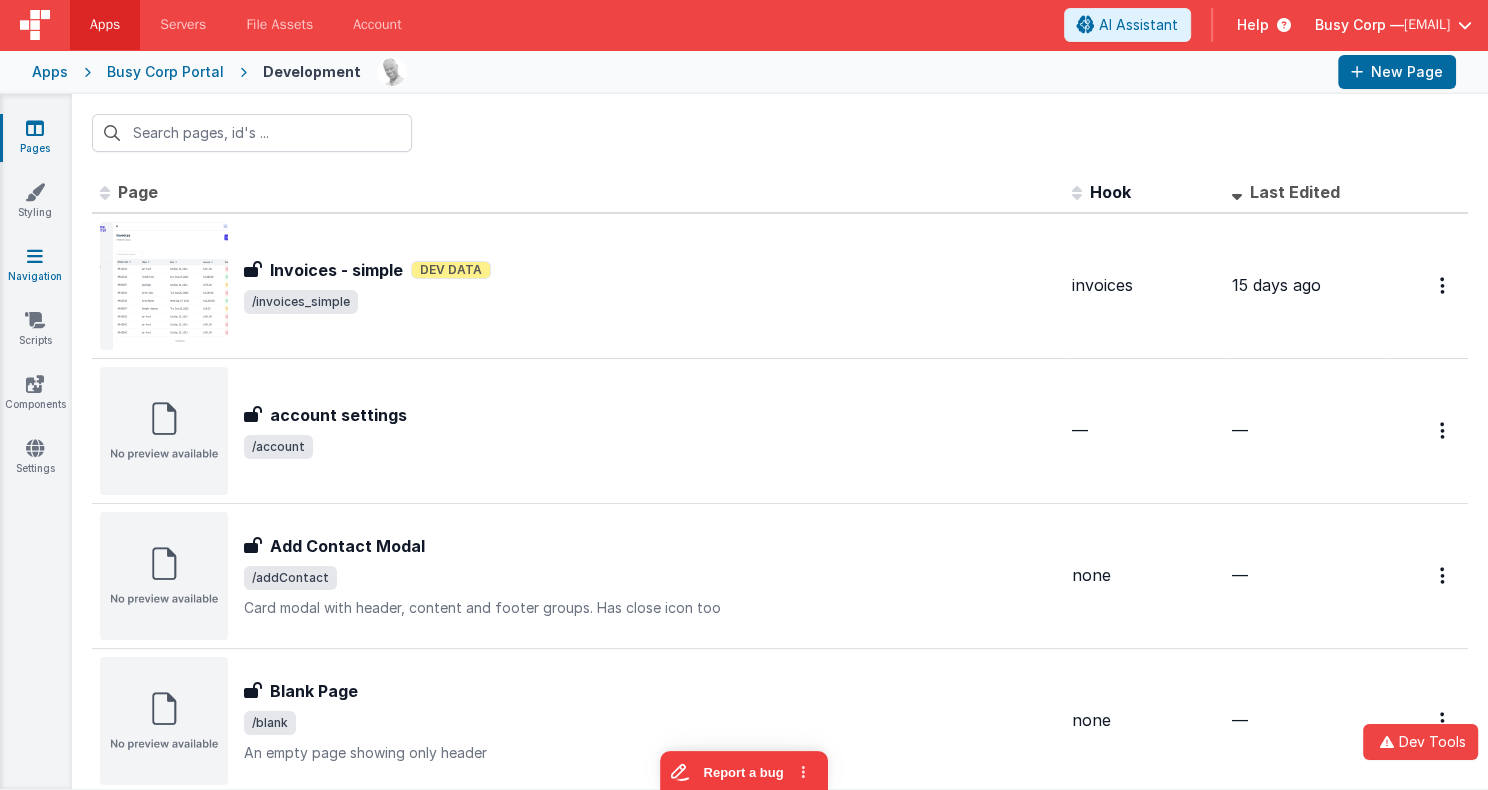 click on "Navigation" at bounding box center (35, 266) 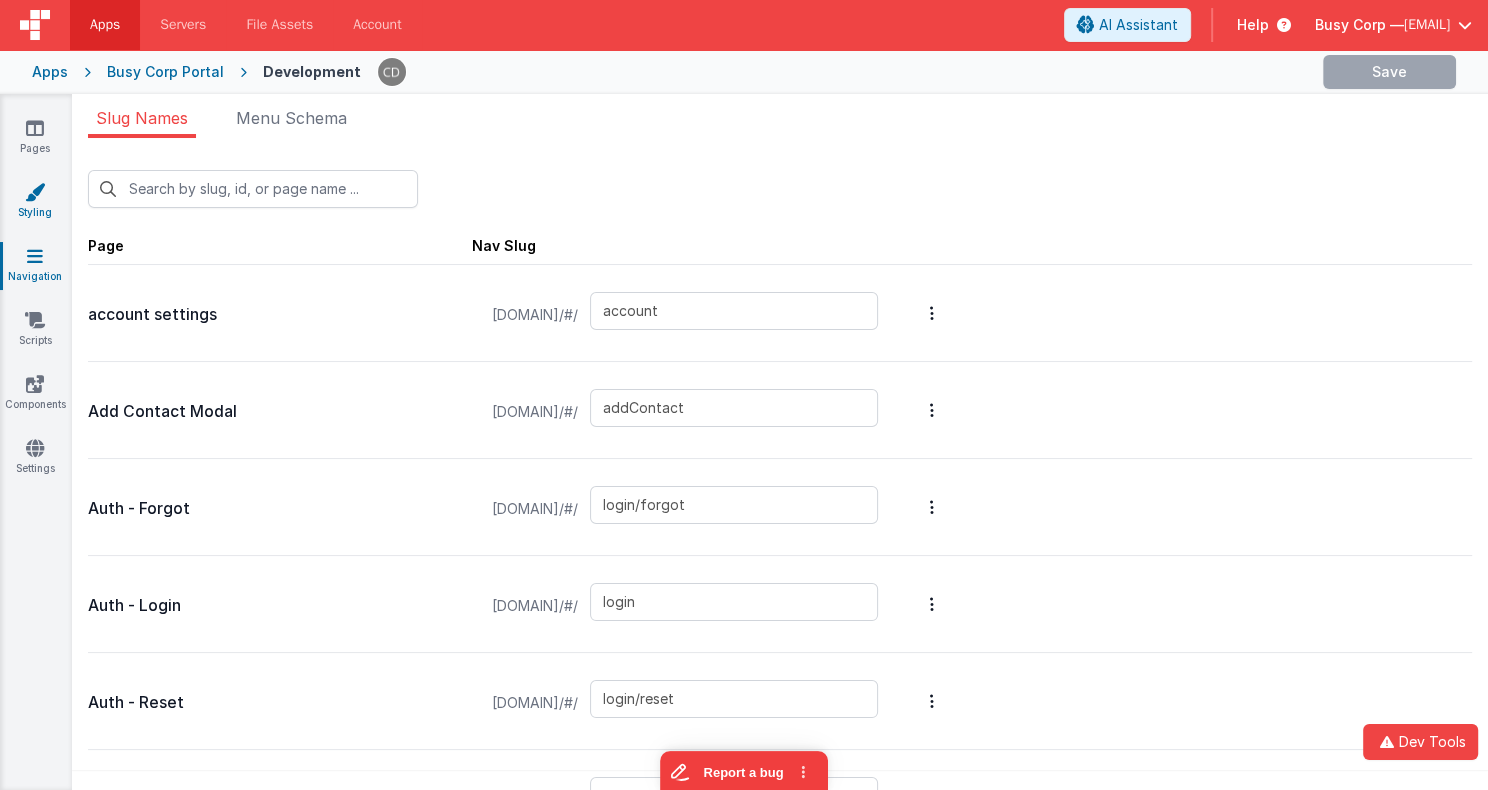 click on "Styling" at bounding box center [35, 202] 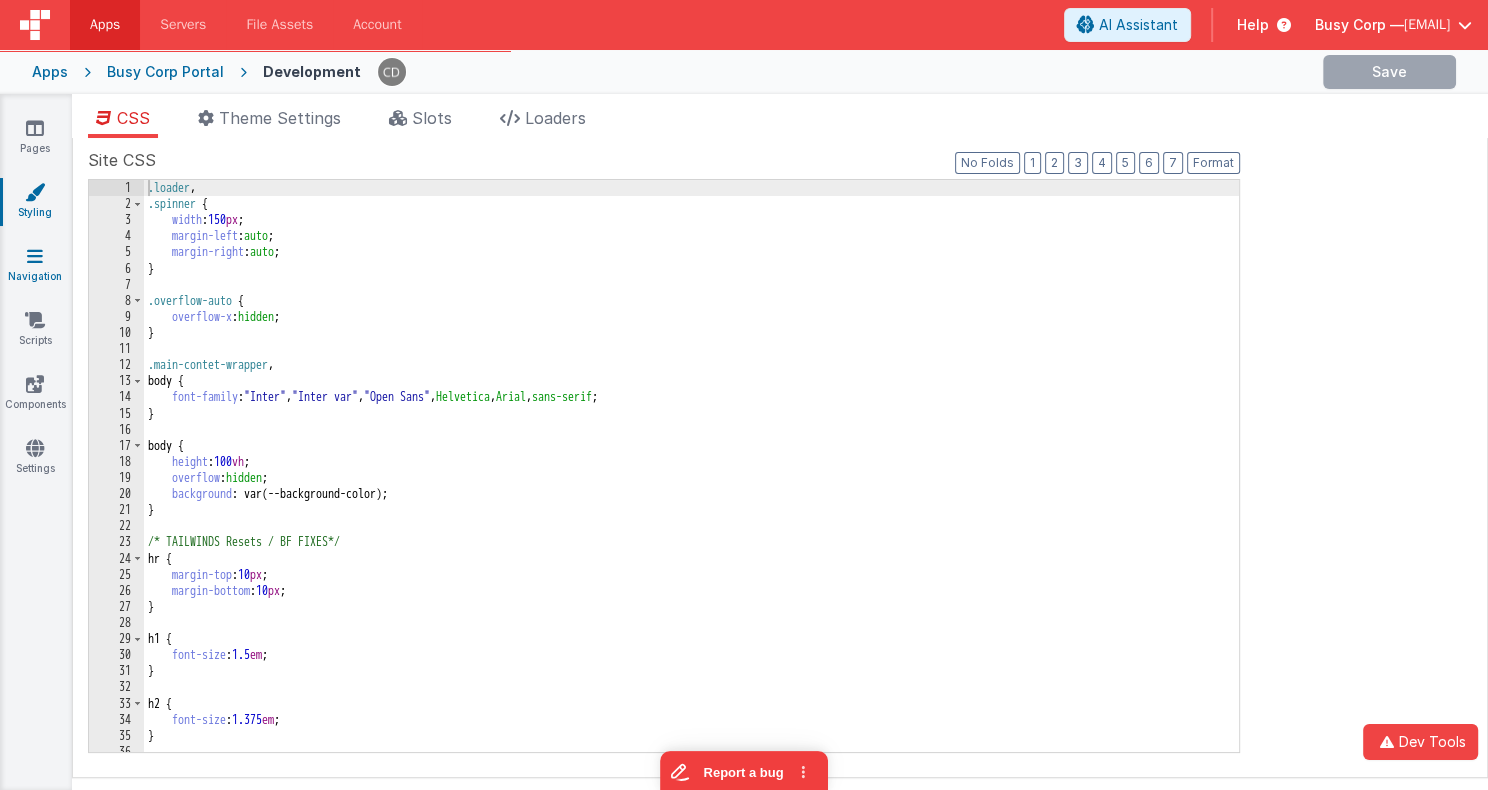 click on "Navigation" at bounding box center [35, 266] 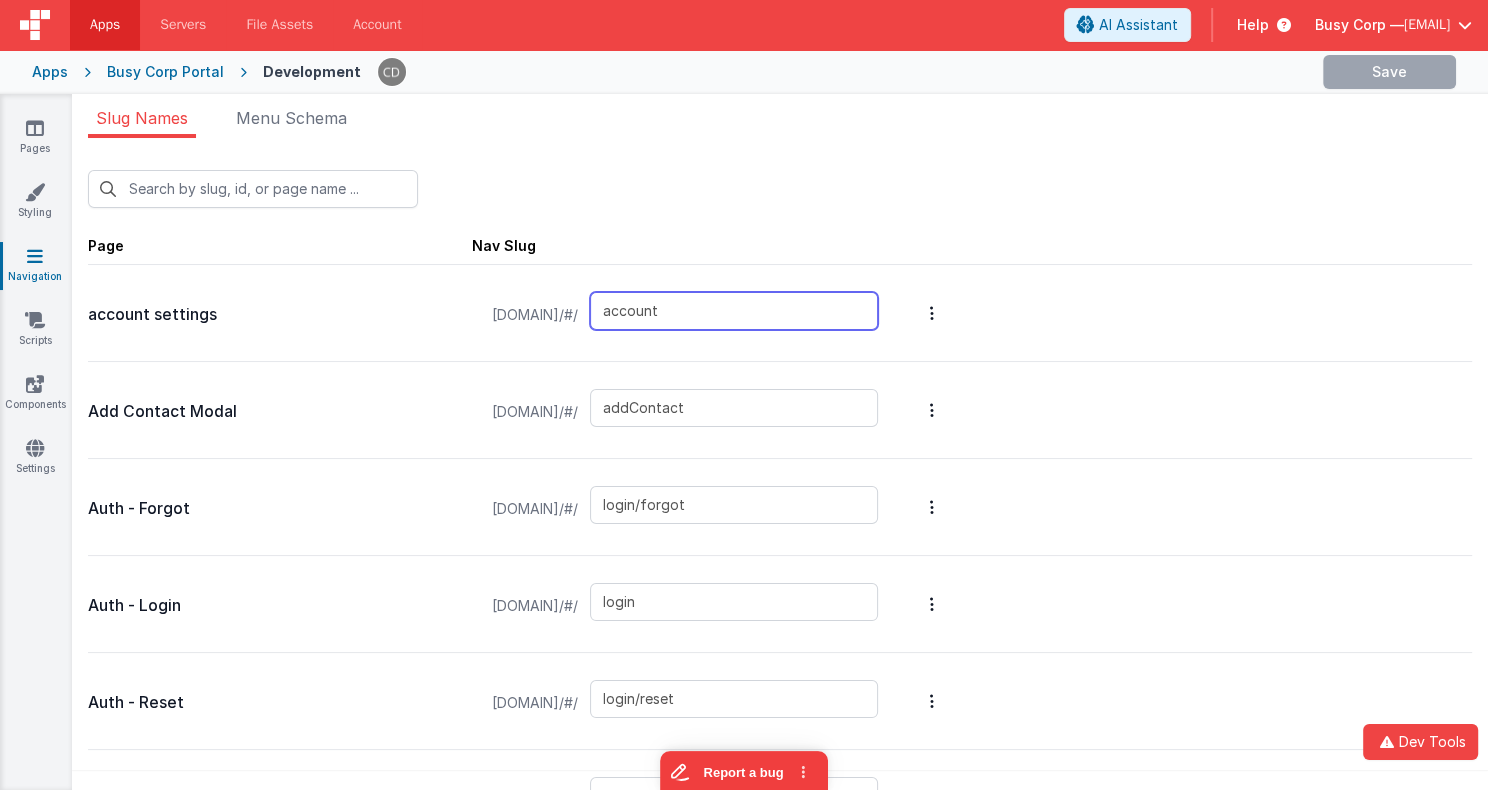 drag, startPoint x: 840, startPoint y: 318, endPoint x: 742, endPoint y: 309, distance: 98.4124 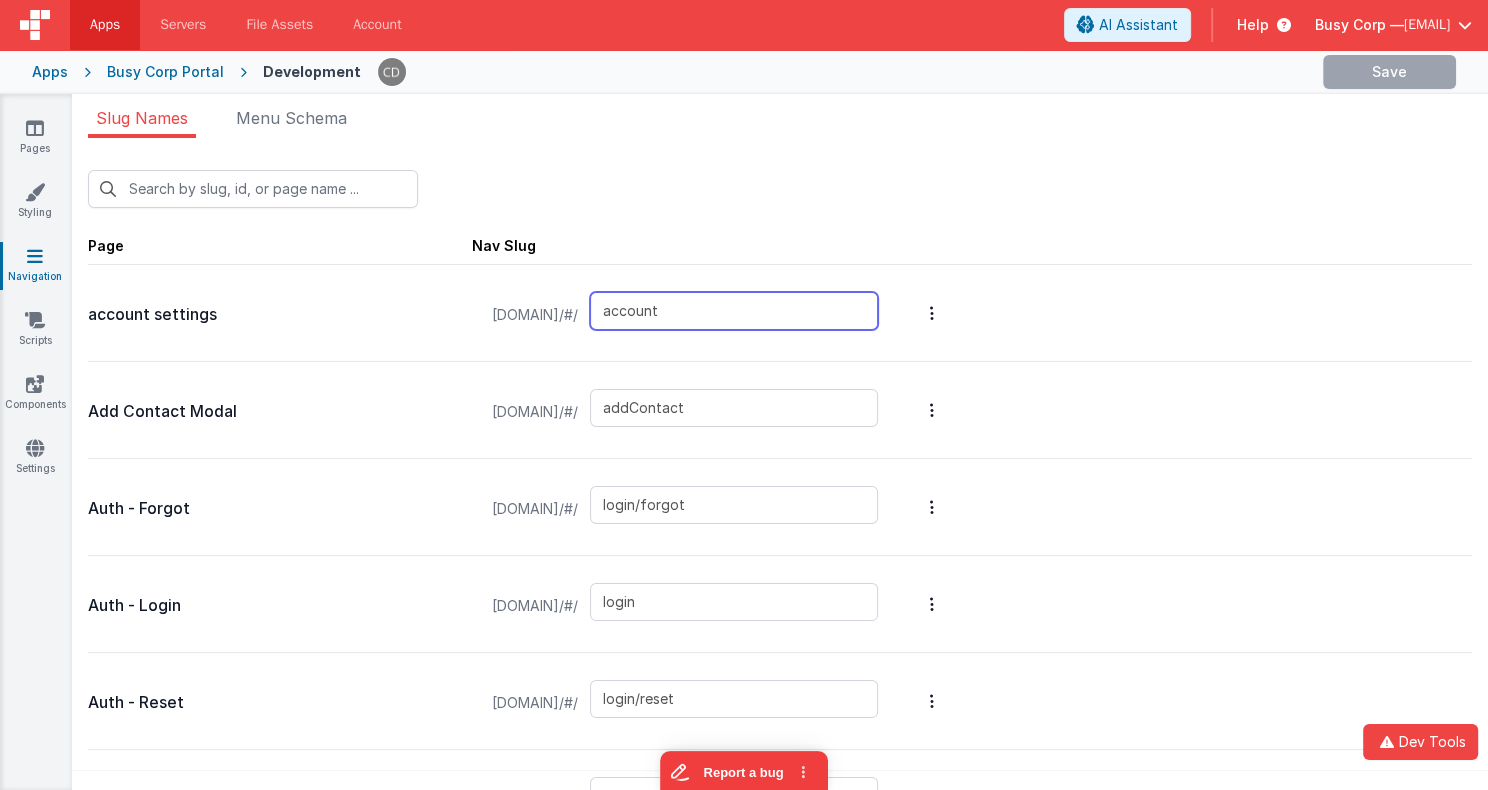 click on "account" at bounding box center [734, 311] 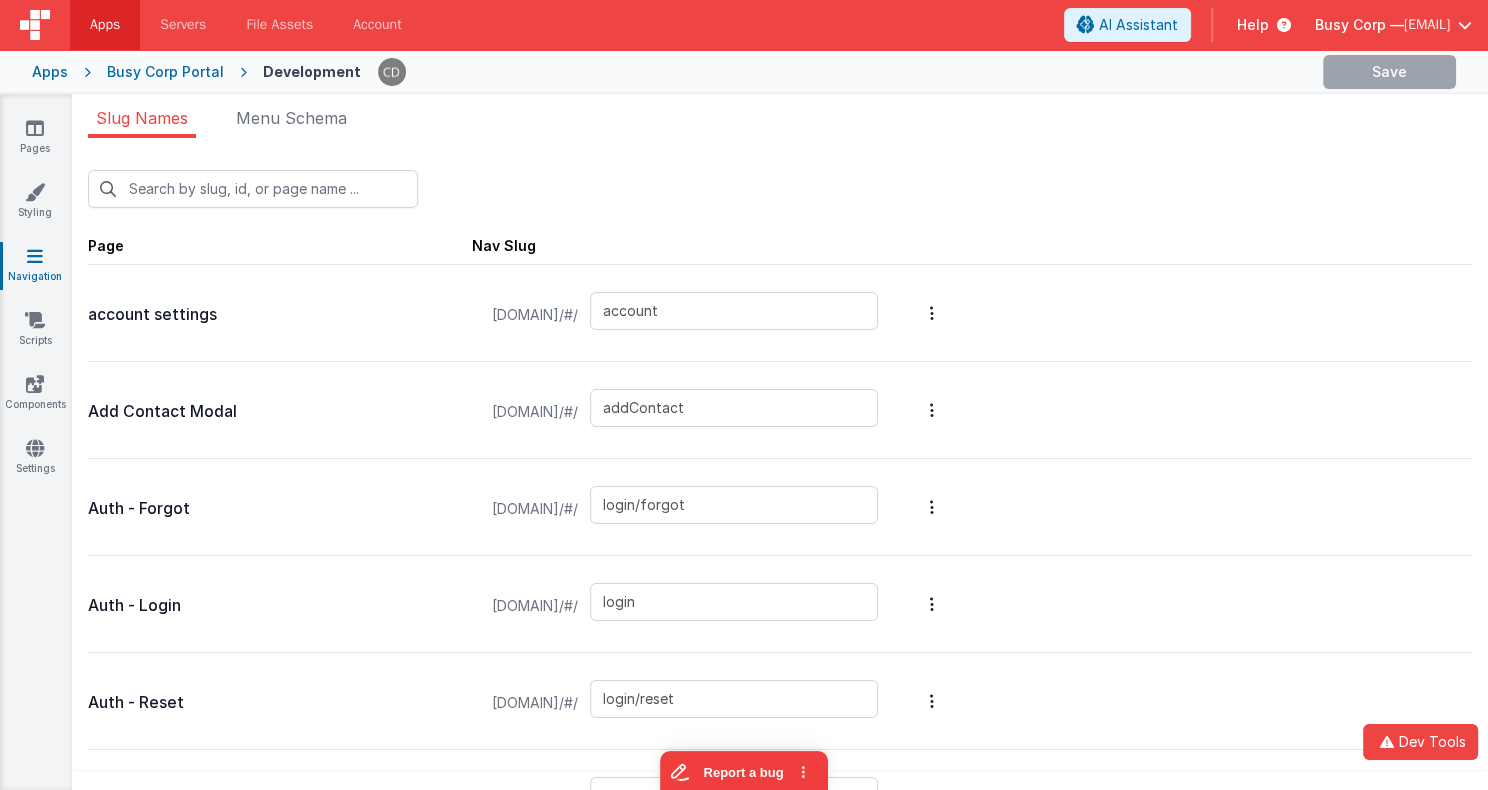 click on "Page   Nav Slug" at bounding box center (780, 244) 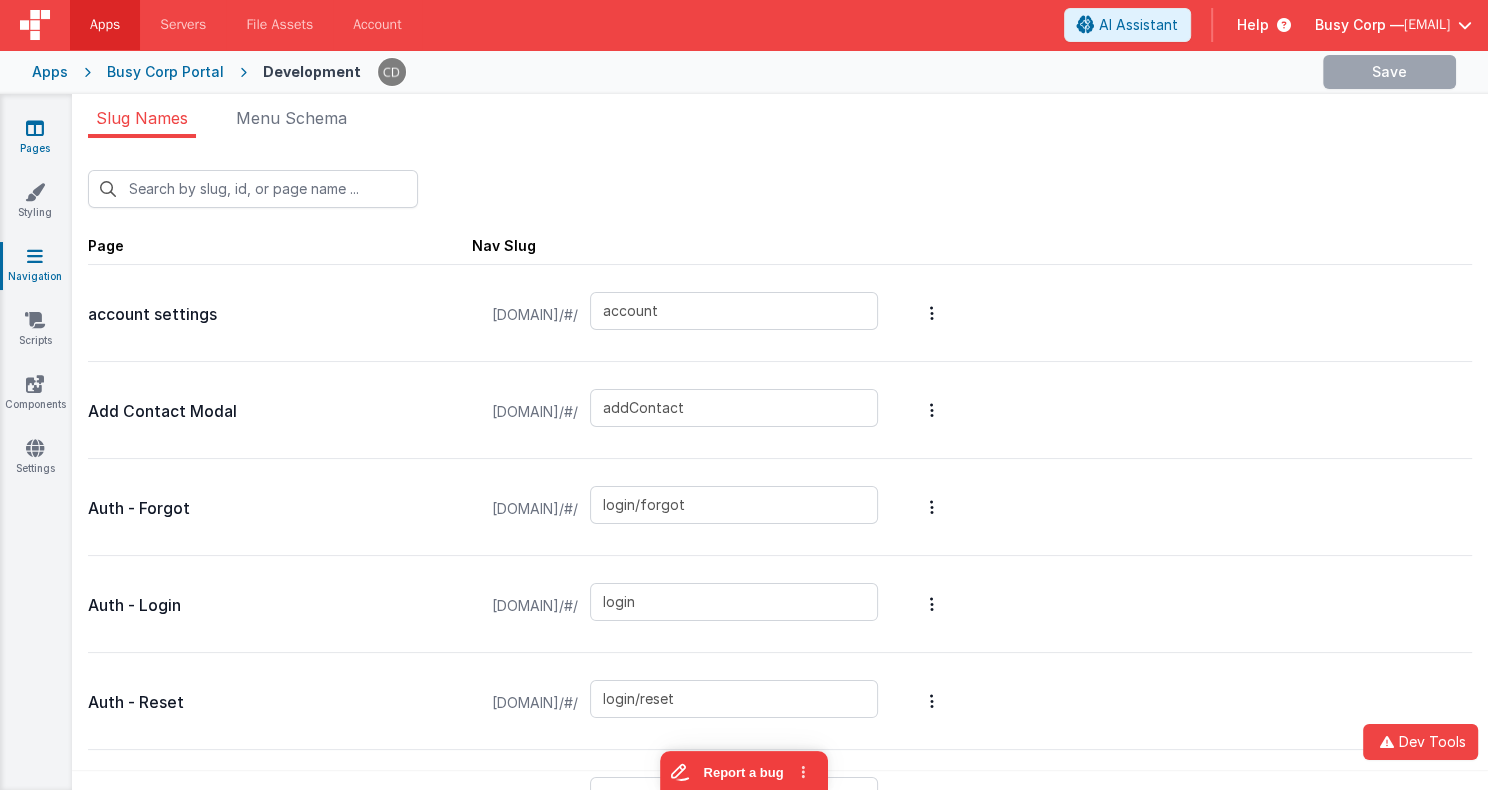 click on "Pages" at bounding box center (35, 138) 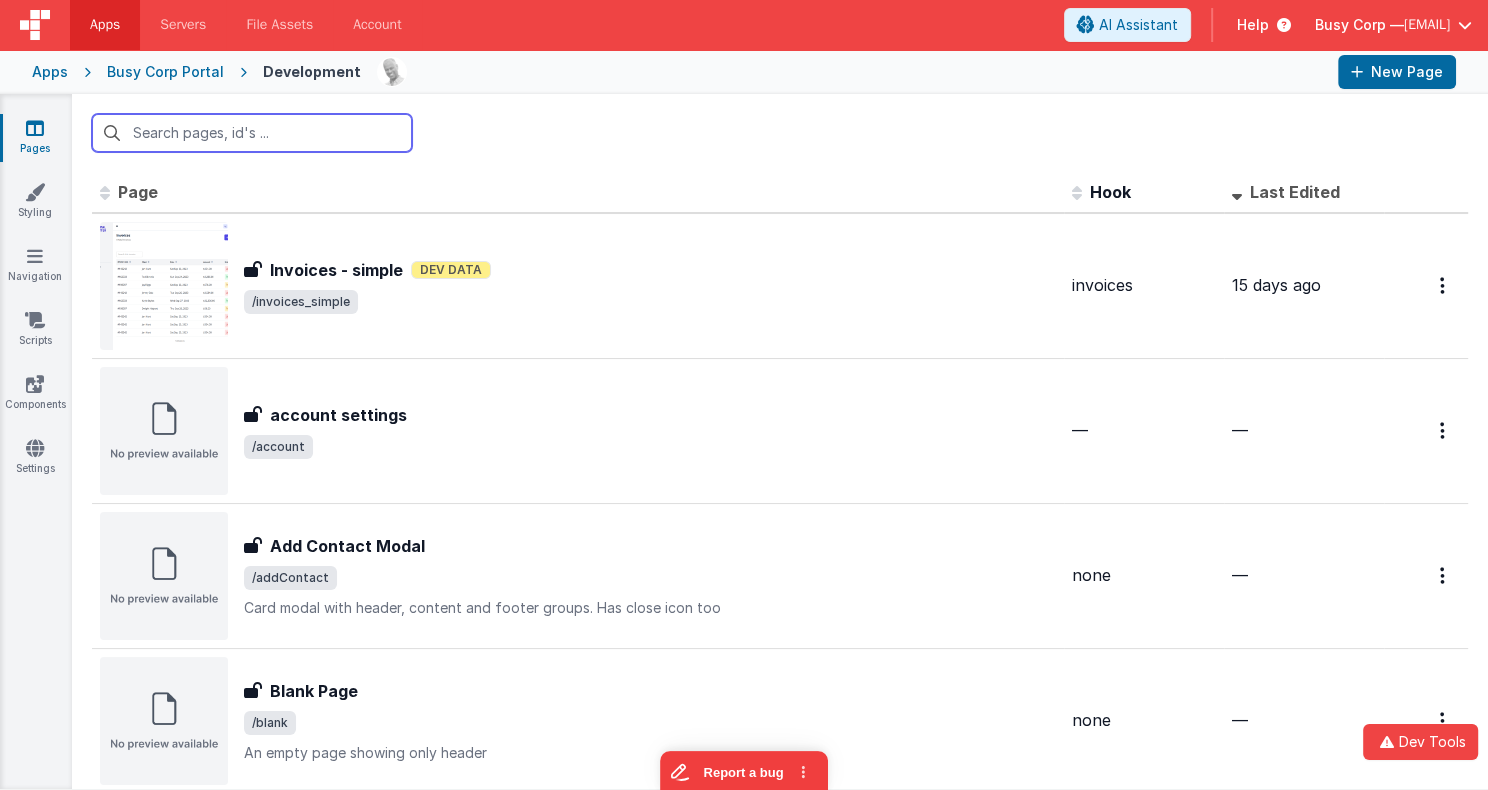 click at bounding box center (252, 133) 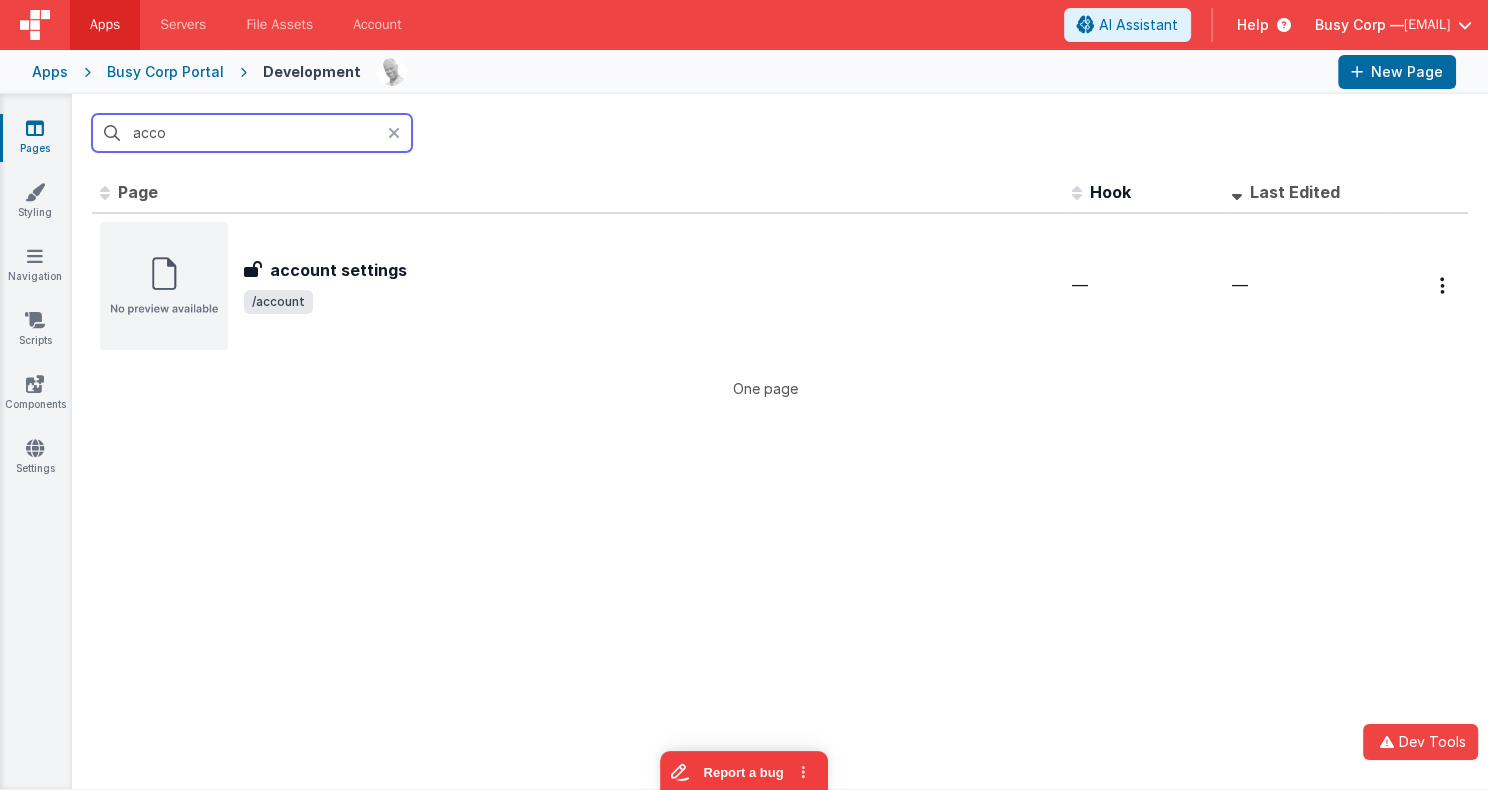 type on "acco" 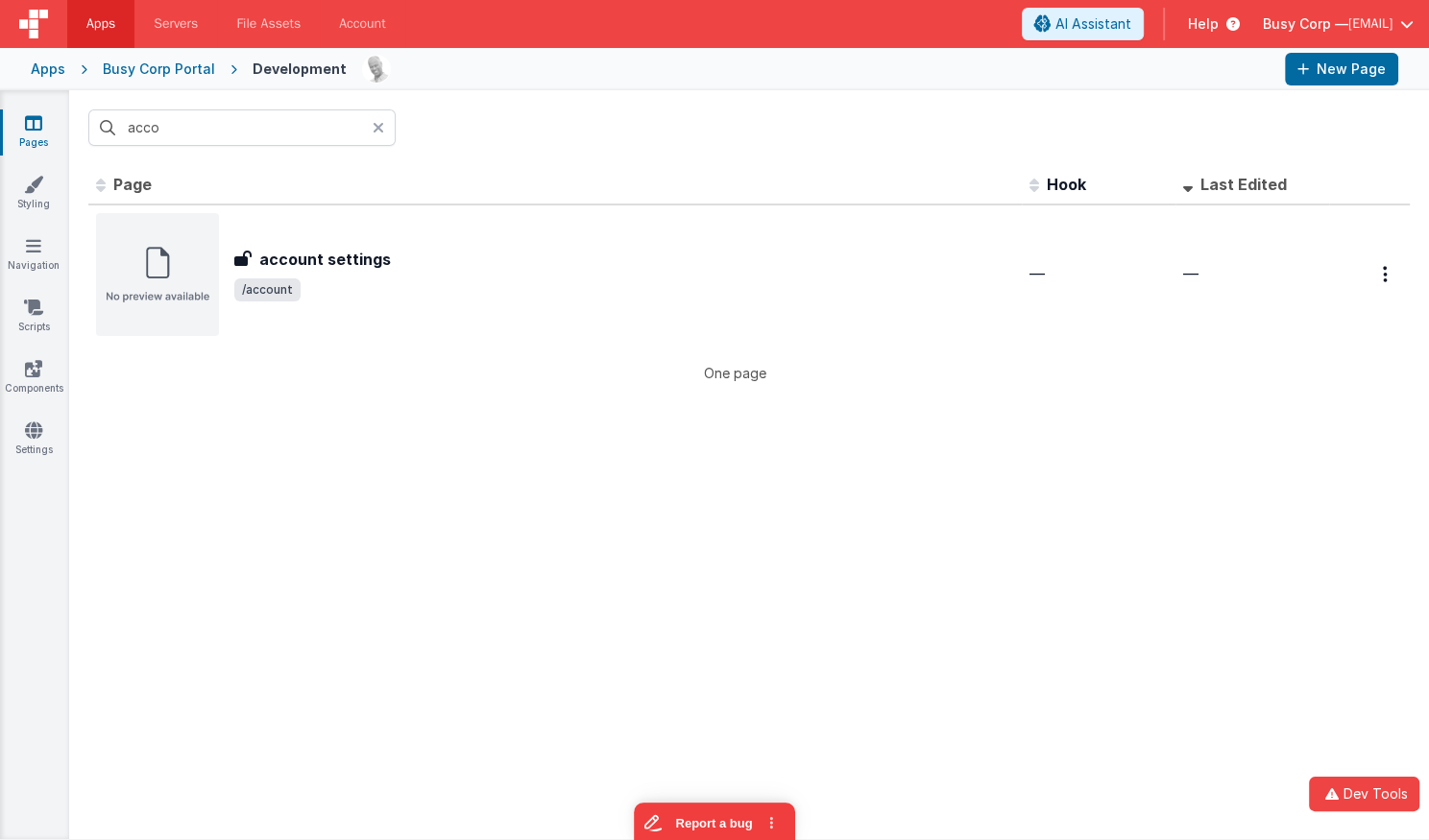 click at bounding box center (378, 128) 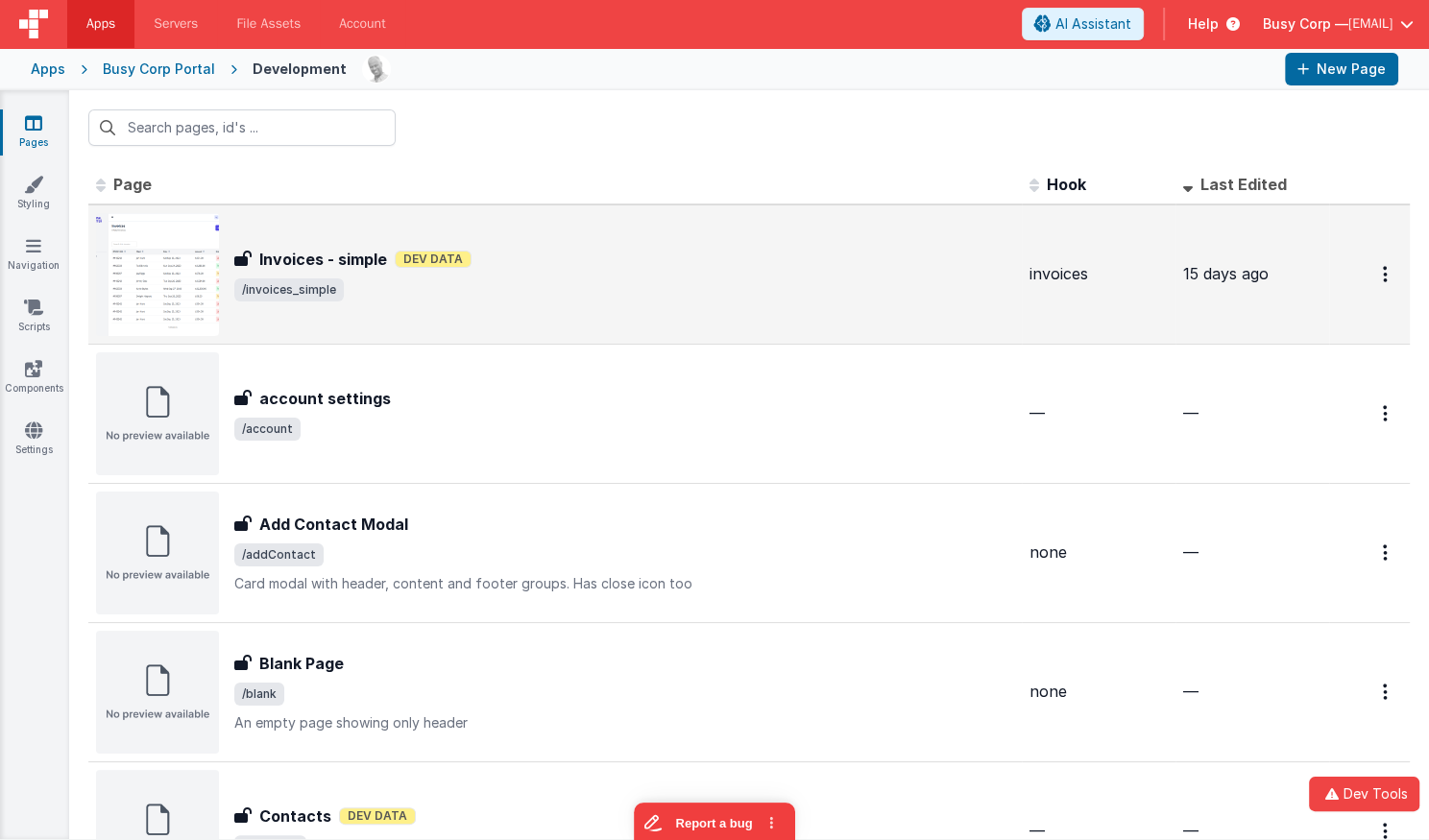 click on "Invoices - simple
Dev Data" at bounding box center [624, 259] 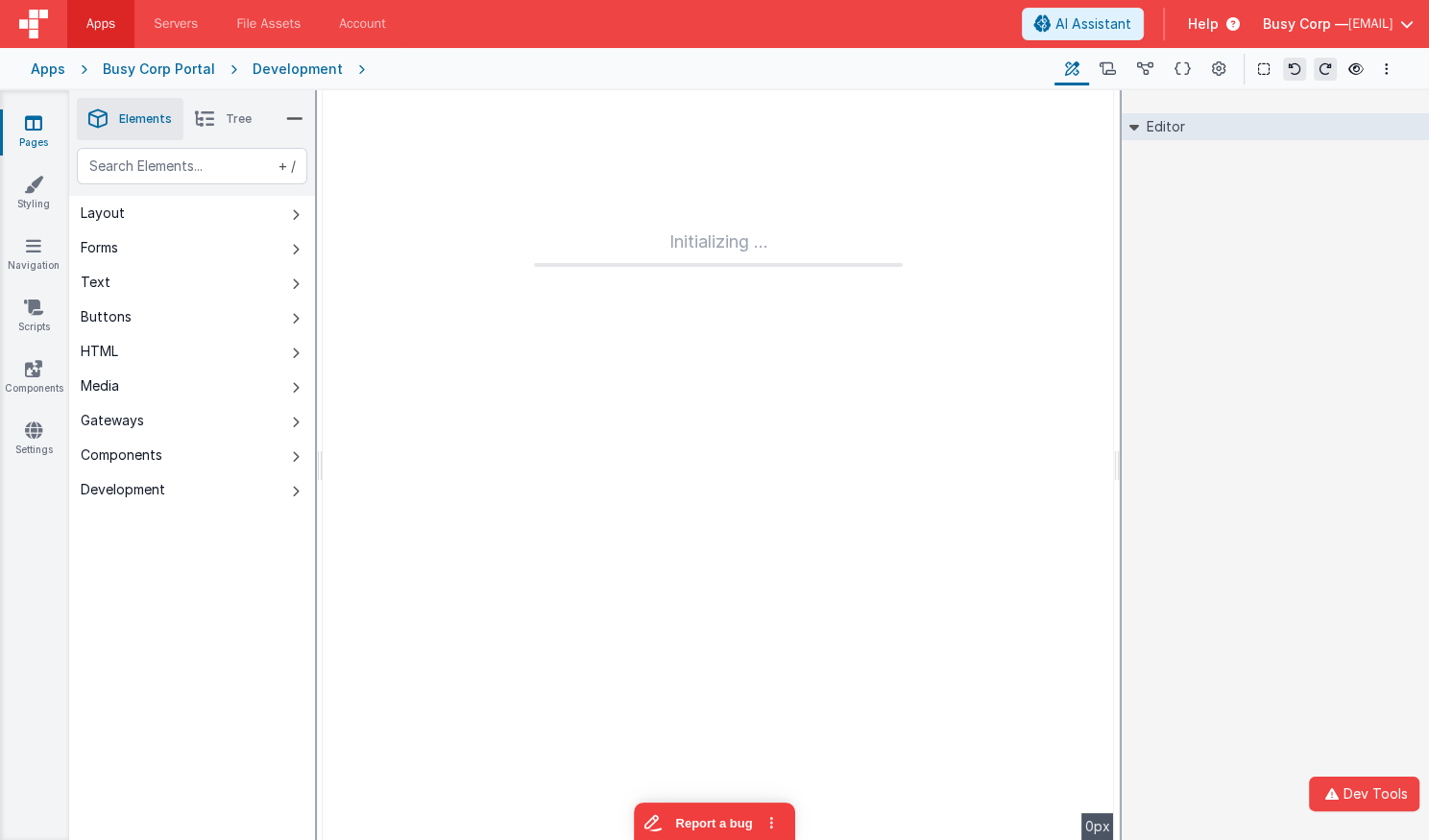 click on "Busy Corp Portal" at bounding box center (158, 69) 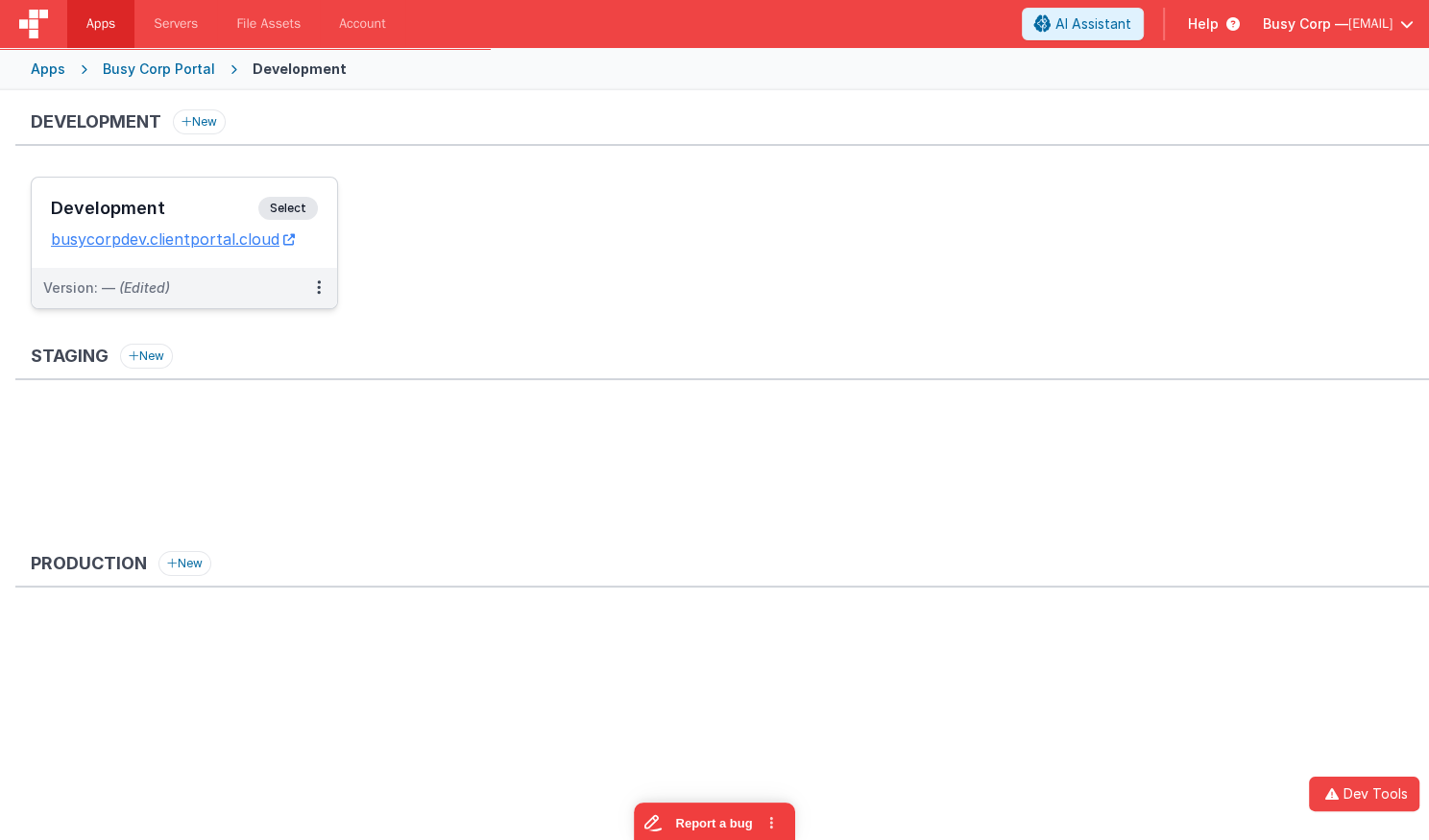click on "Development
Select   URLs
busycorpdev.clientportal.cloud" at bounding box center (184, 223) 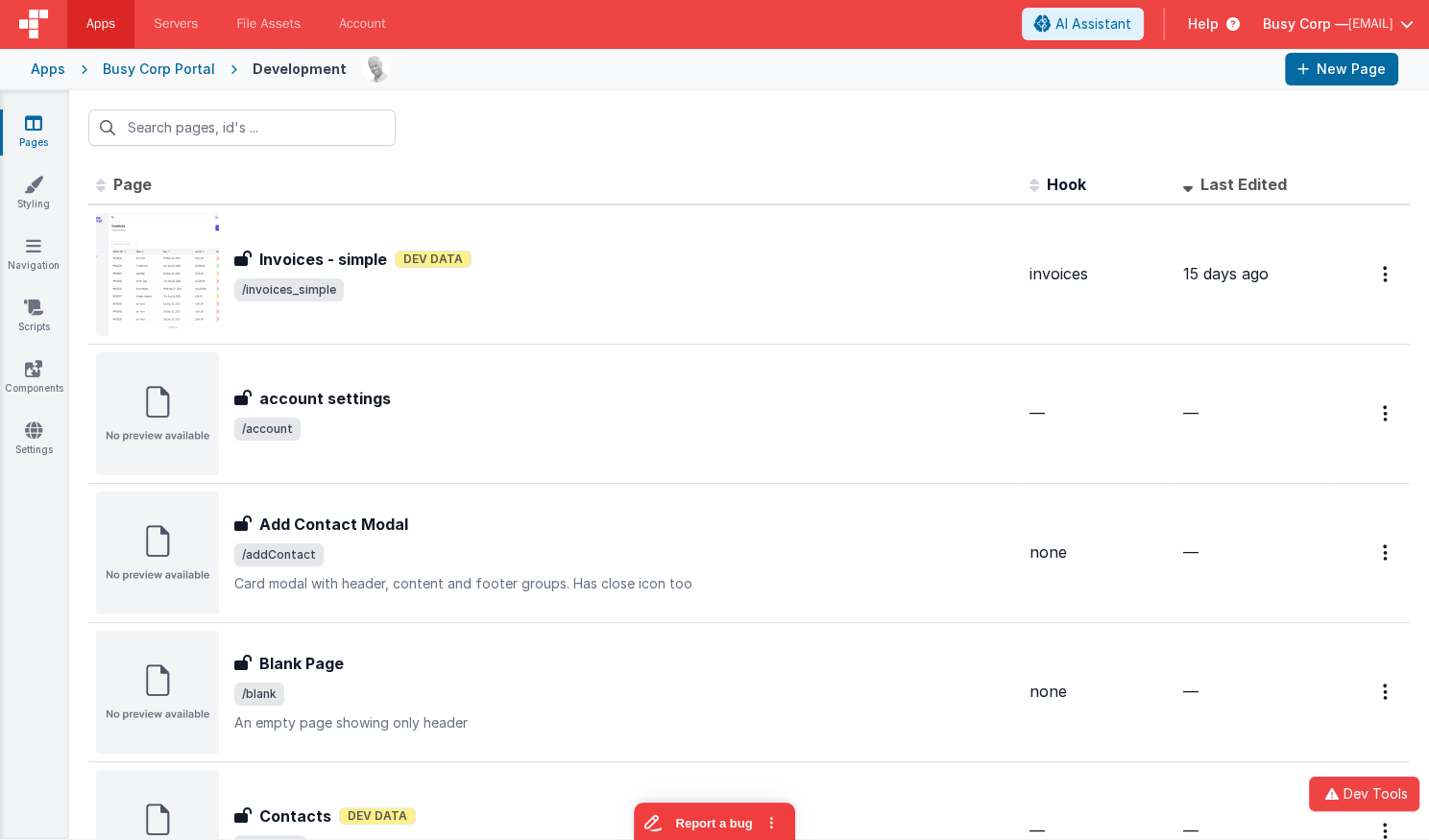 click on "Last Edited" at bounding box center [1244, 184] 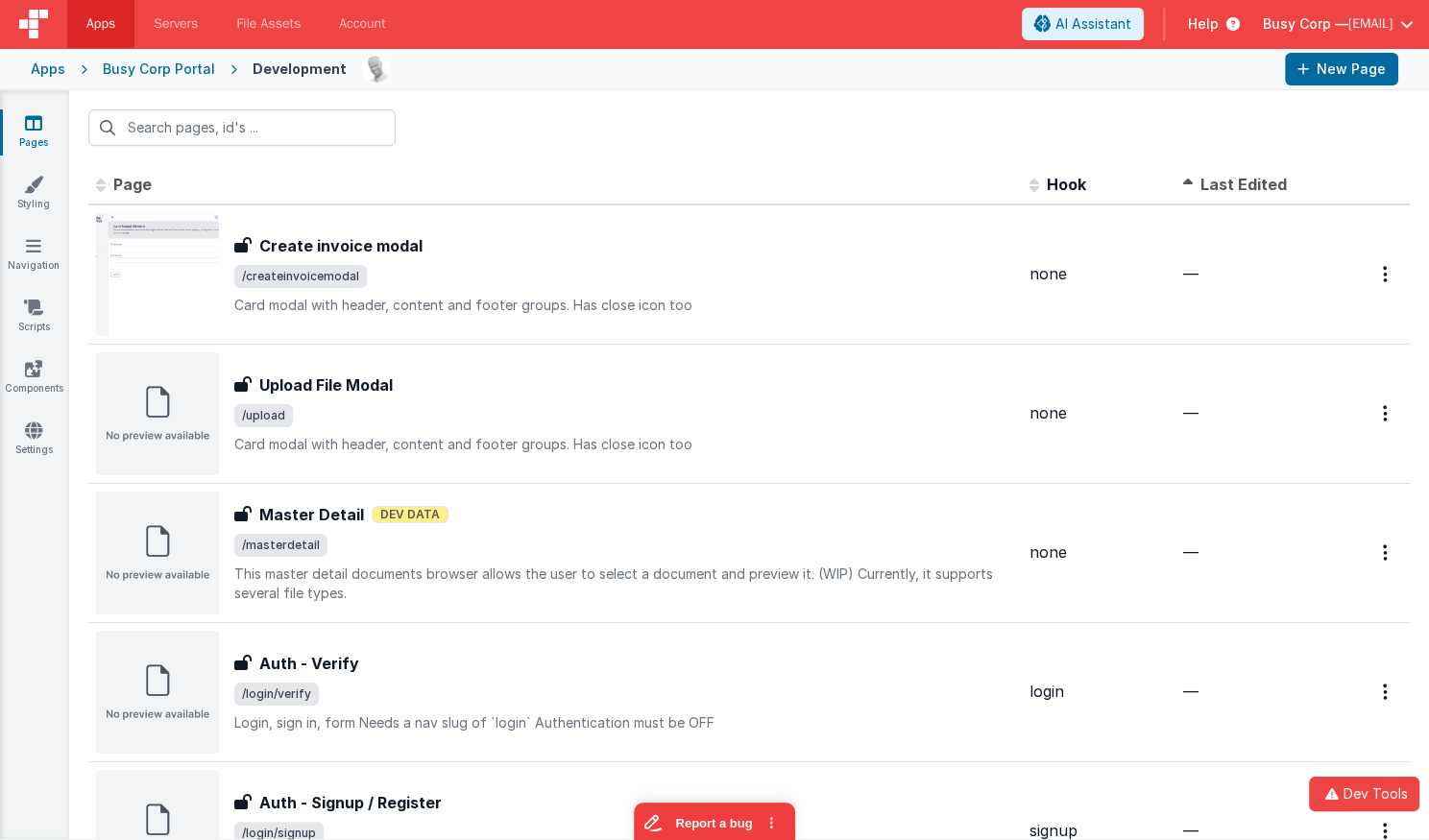 click on "Last Edited" at bounding box center (1244, 184) 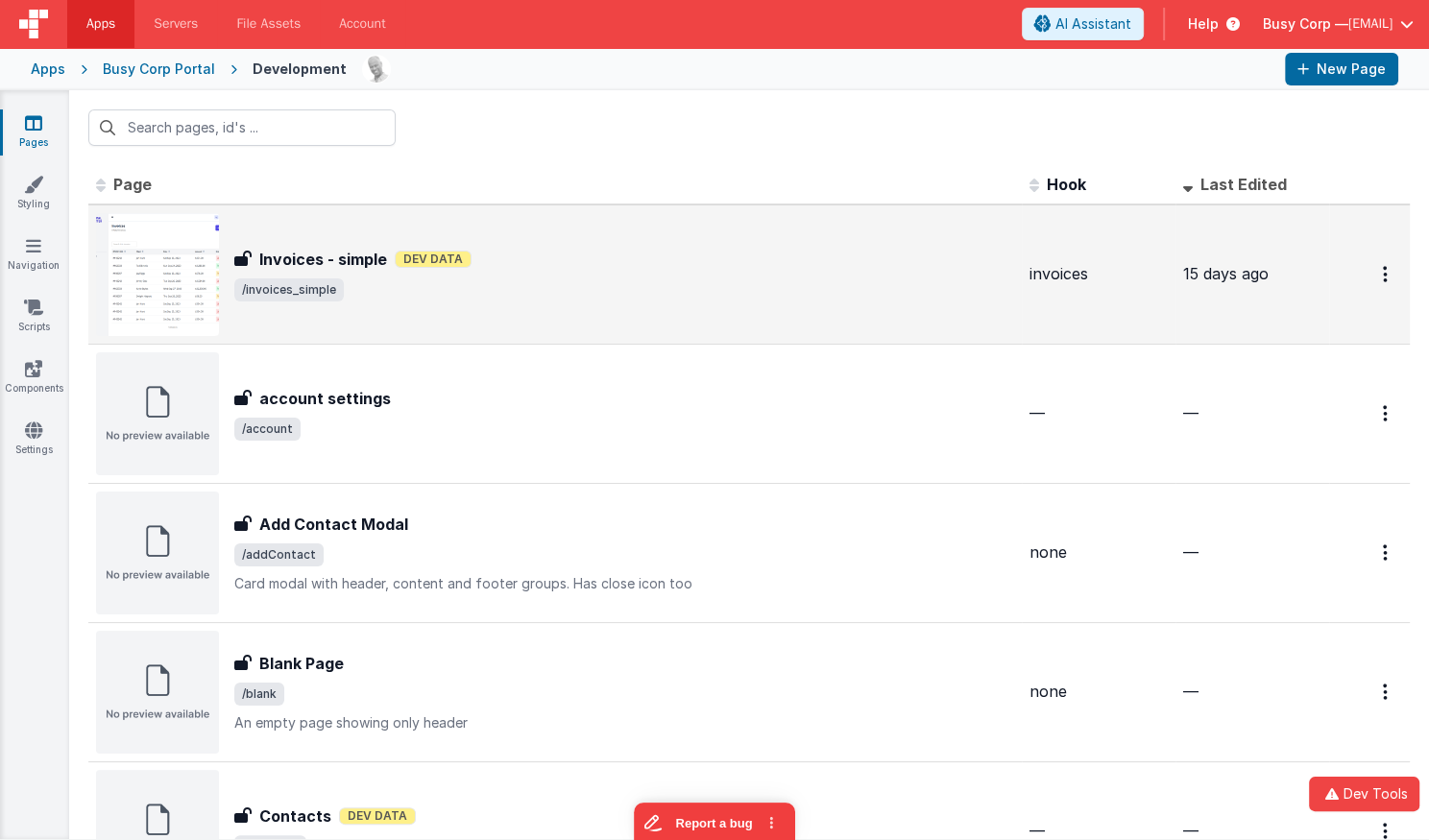 click on "Invoices - simple
Invoices - simple
Dev Data
/invoices_simple" at bounding box center (555, 275) 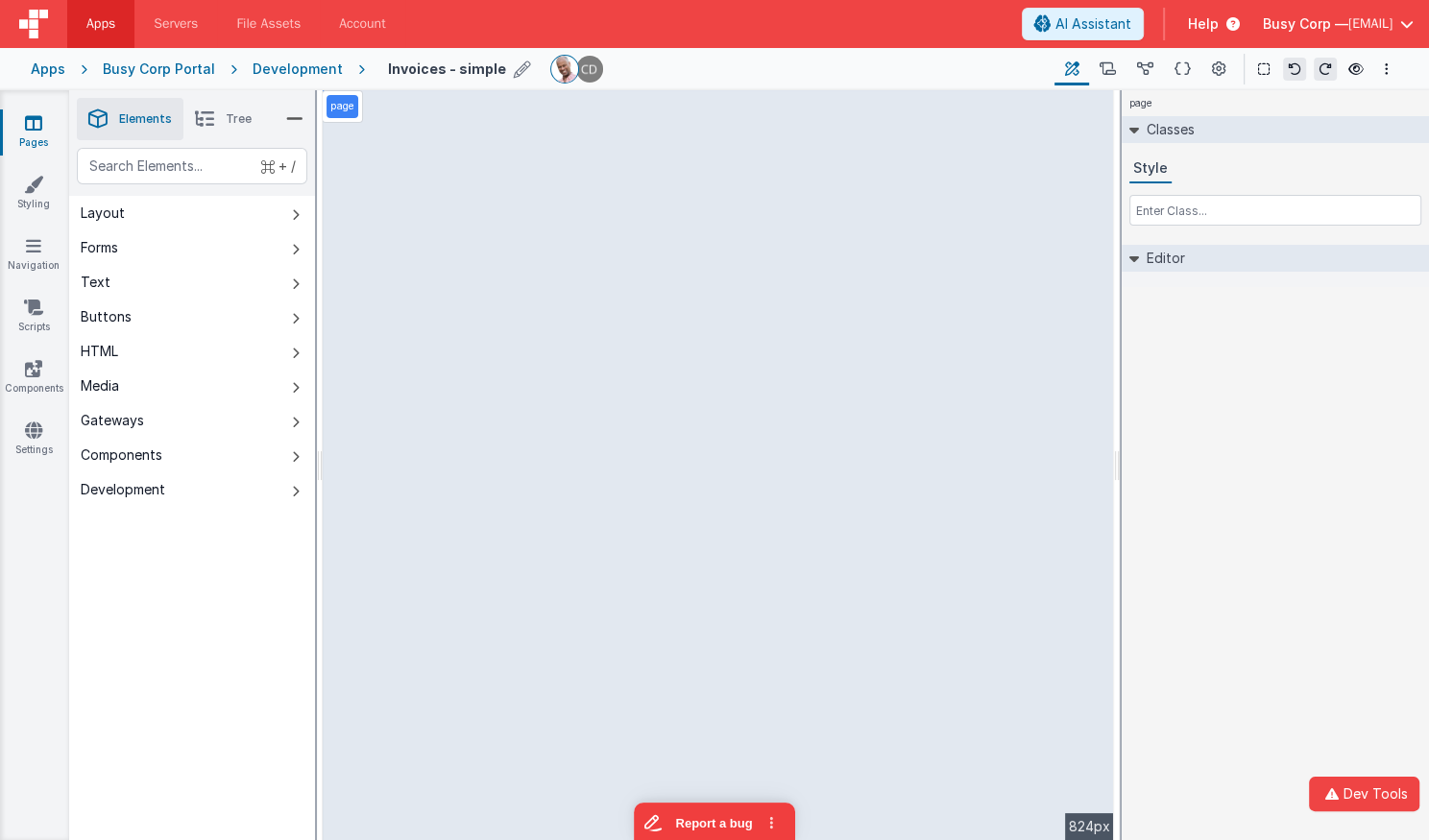 click on "Invoices - simple" at bounding box center (447, 68) 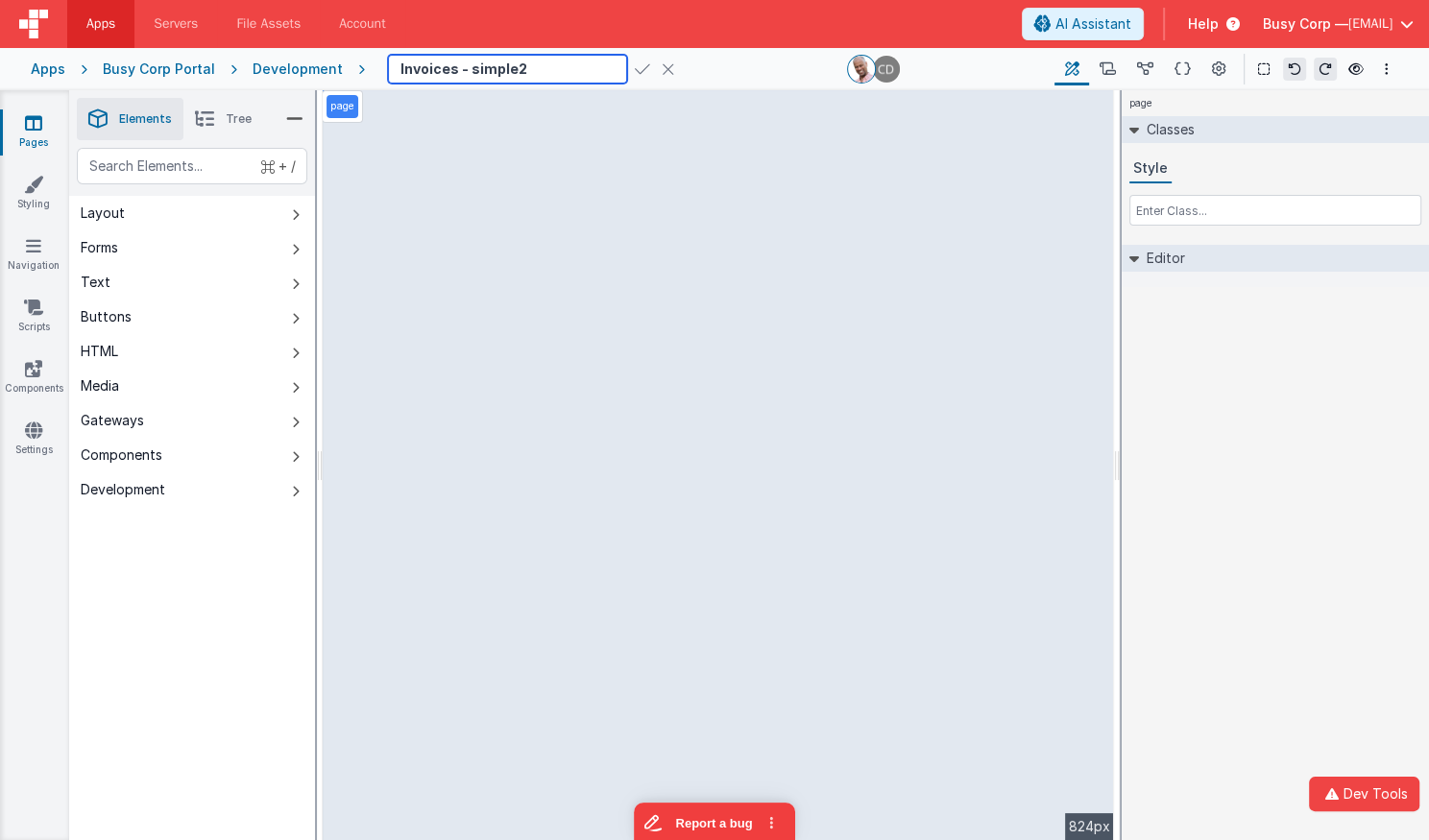 type on "Invoices - simple2" 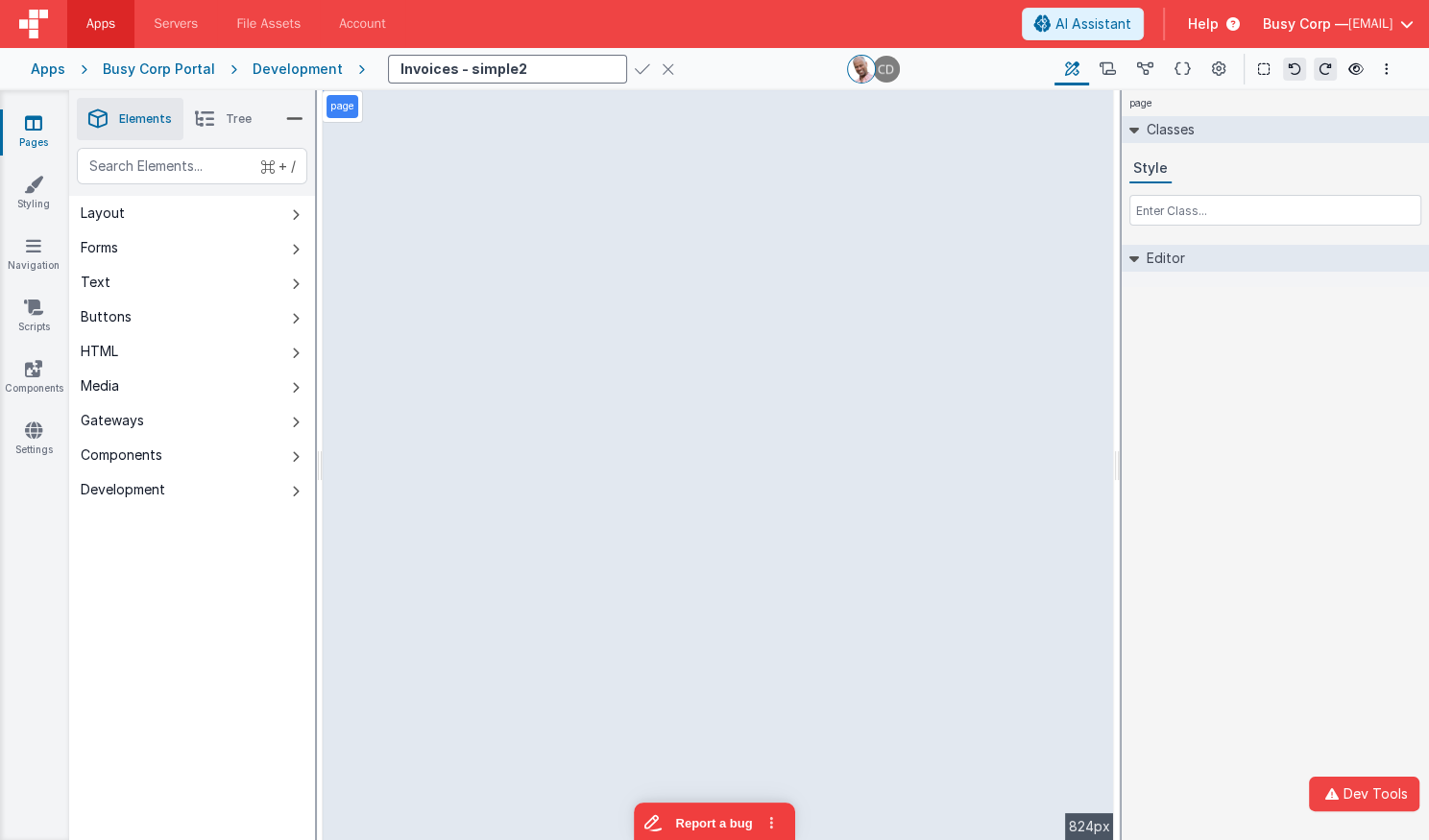 click at bounding box center (642, 69) 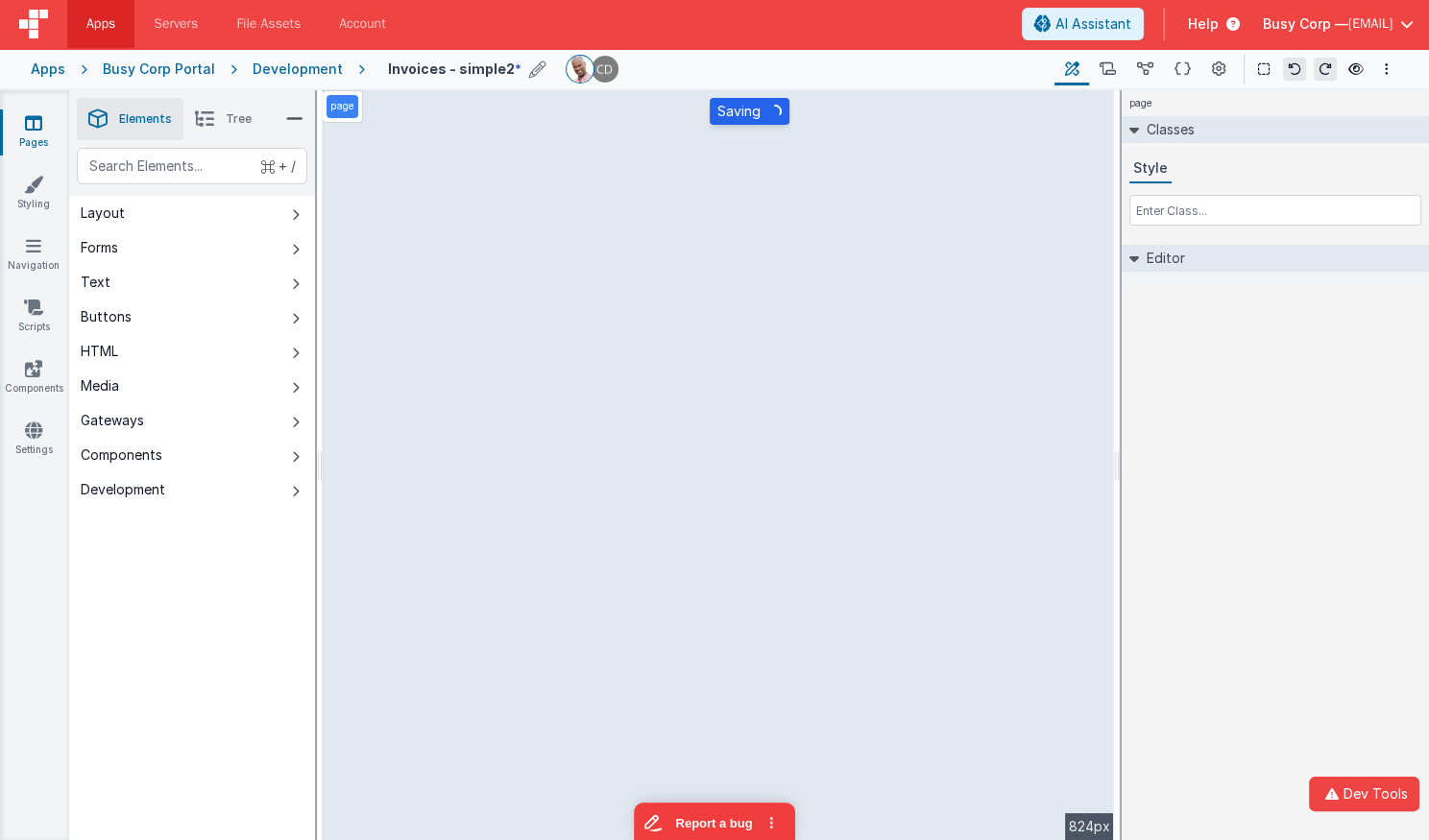 click at bounding box center (1407, 24) 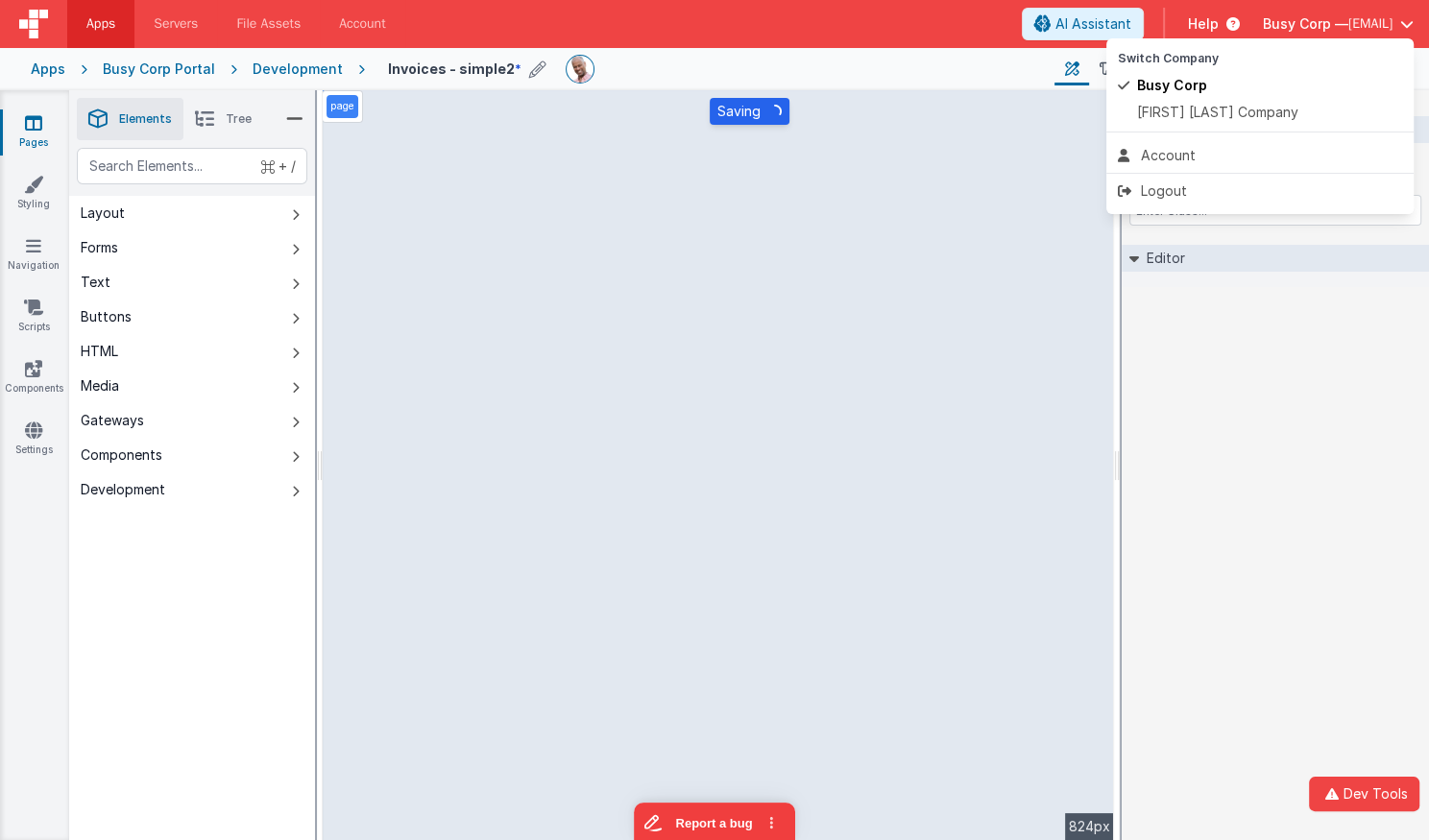 click at bounding box center (714, 420) 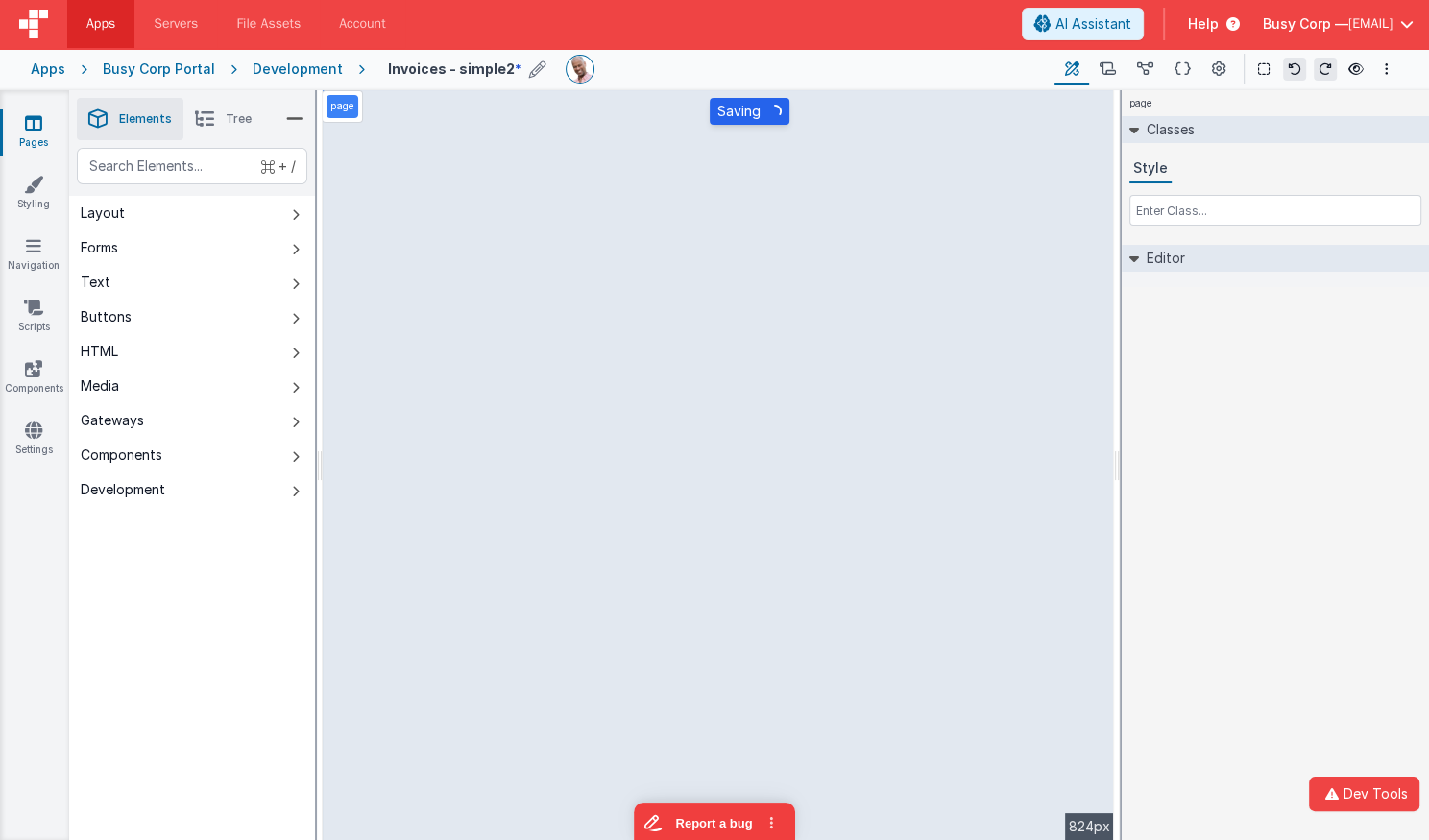 click on "Development" at bounding box center (298, 69) 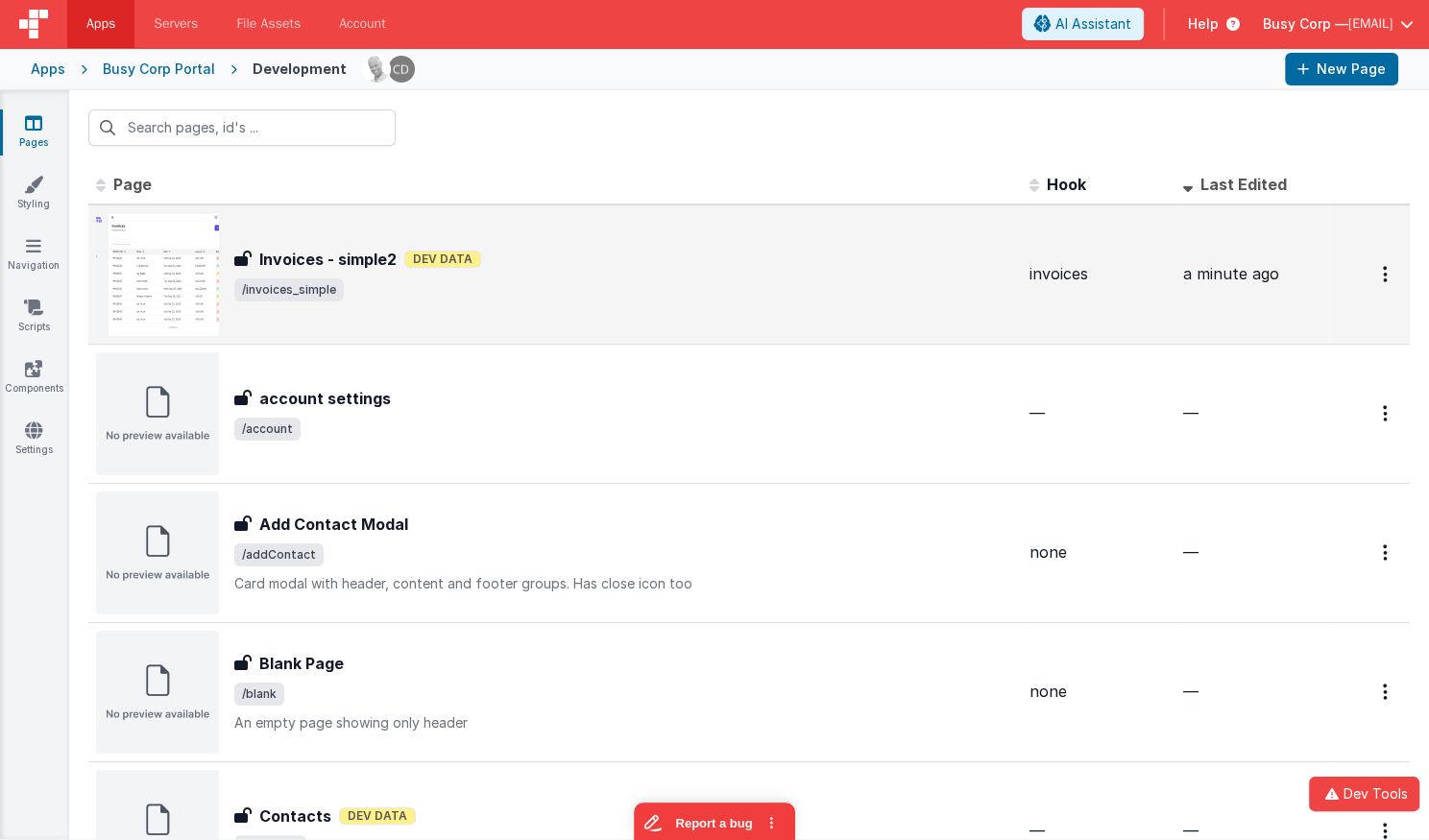 click on "Invoices - simple2
Invoices - simple2
Dev Data
/invoices_simple" at bounding box center (624, 275) 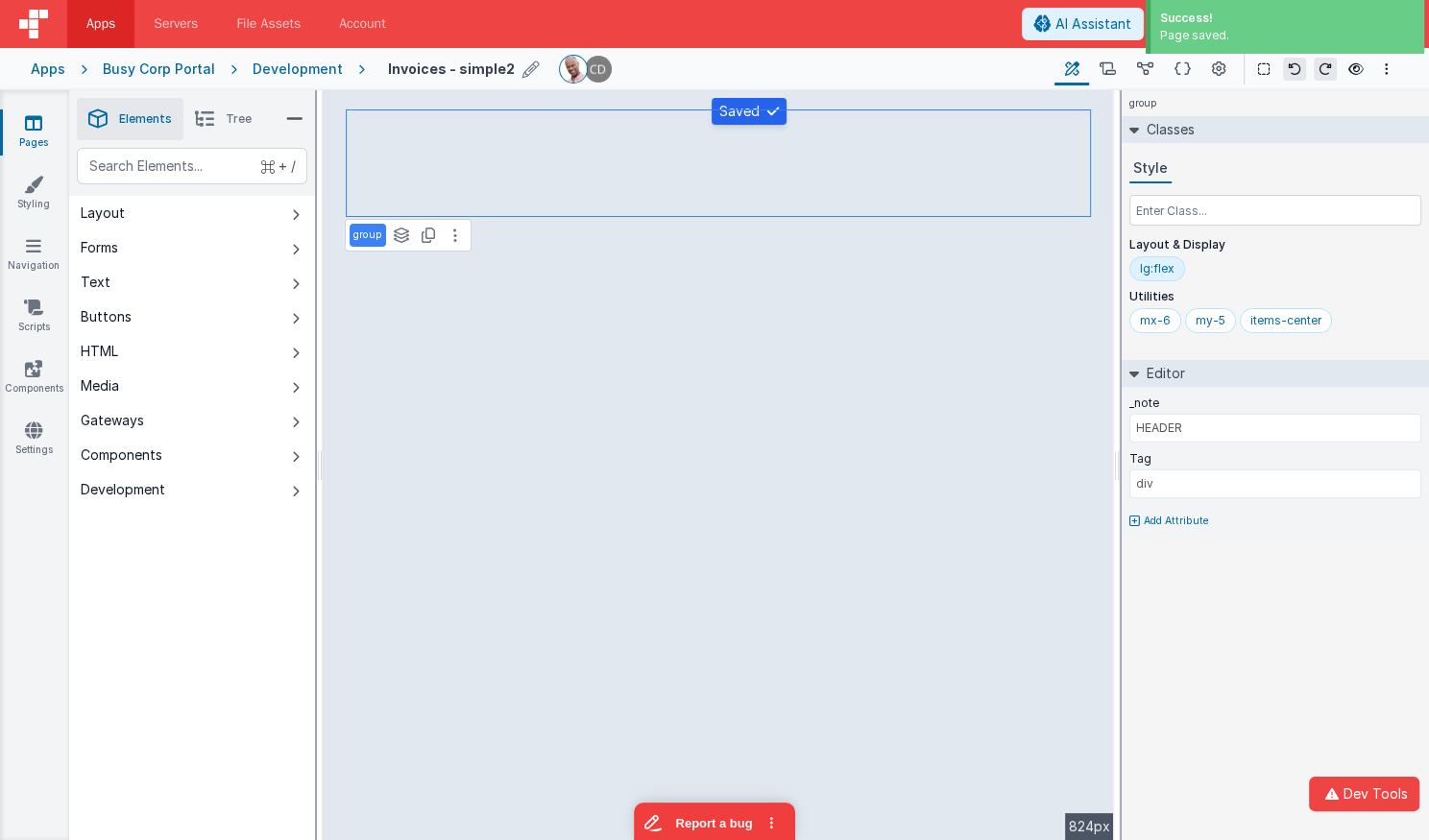 click on "Invoices - simple2" at bounding box center (466, 69) 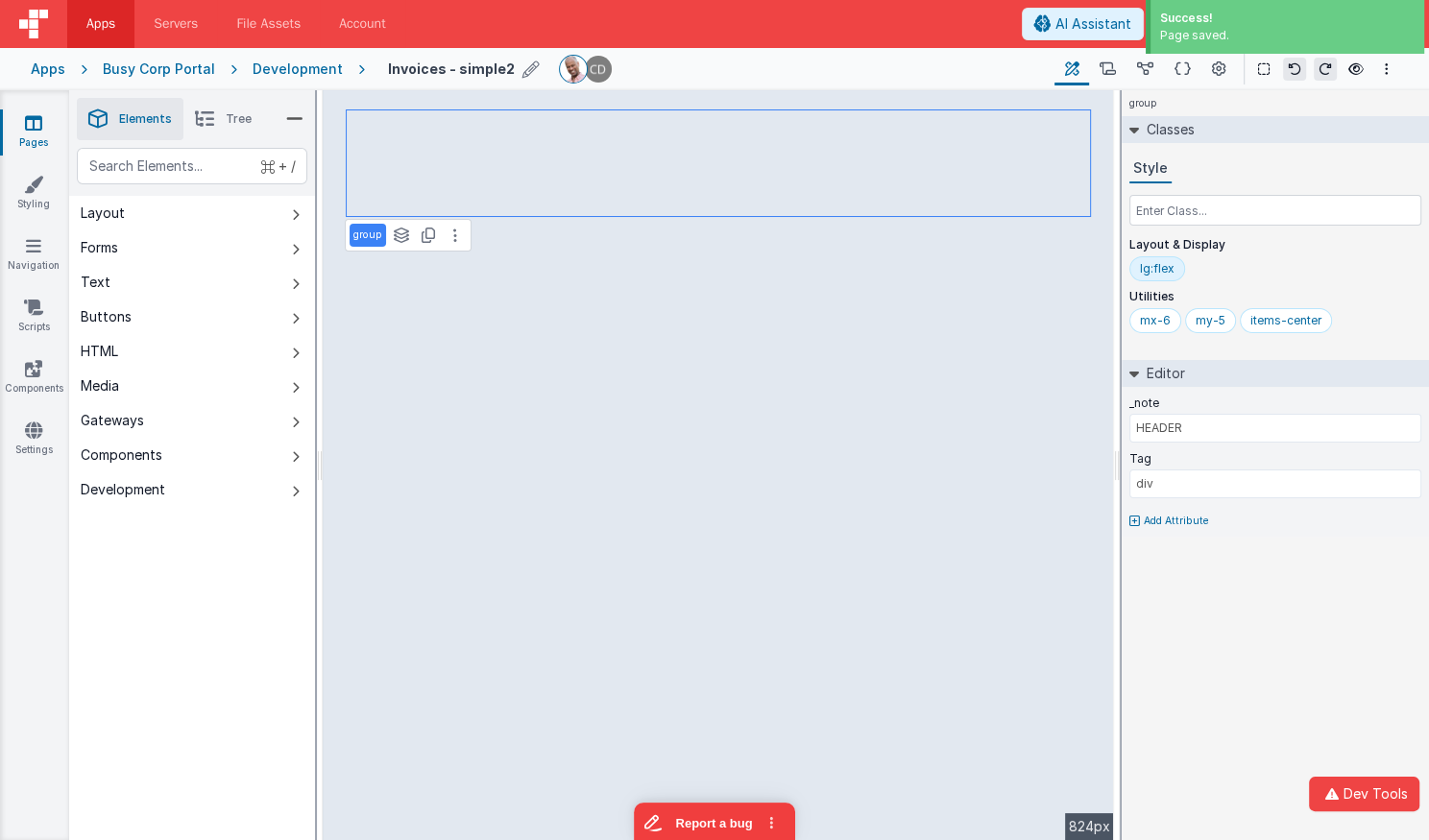 click at bounding box center (531, 69) 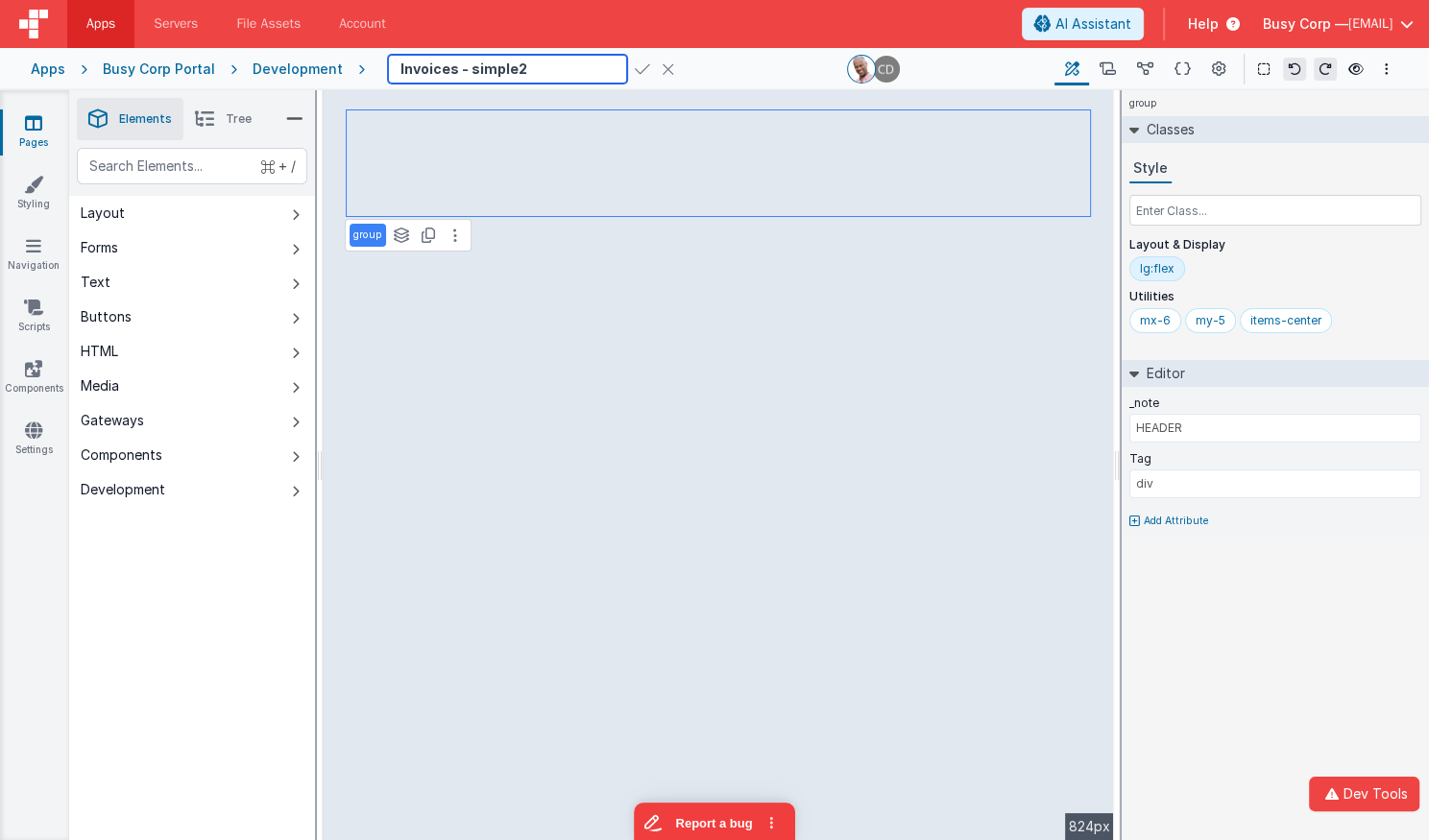 click on "Invoices - simple2" at bounding box center (507, 69) 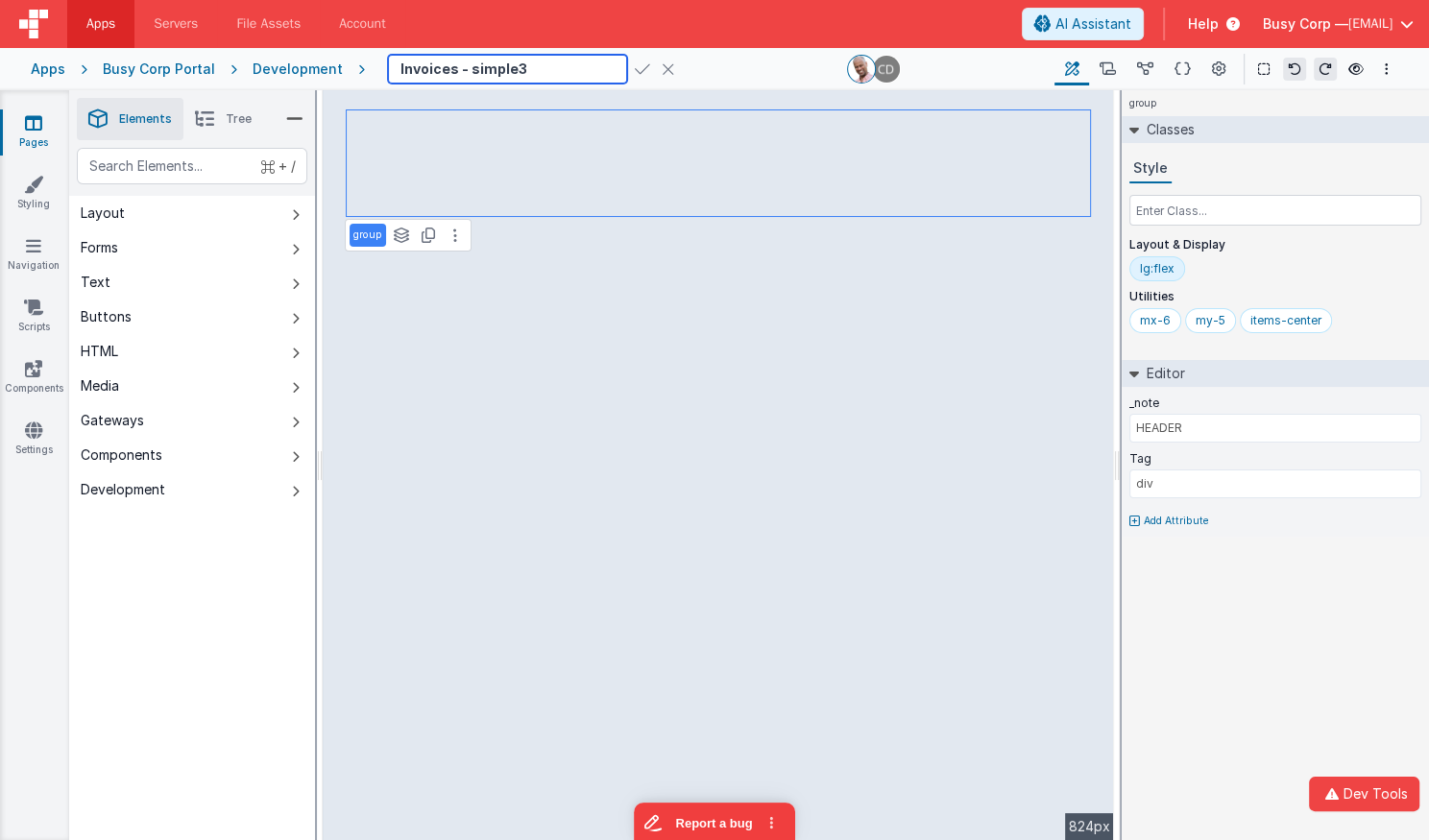 type on "Invoices - simple3" 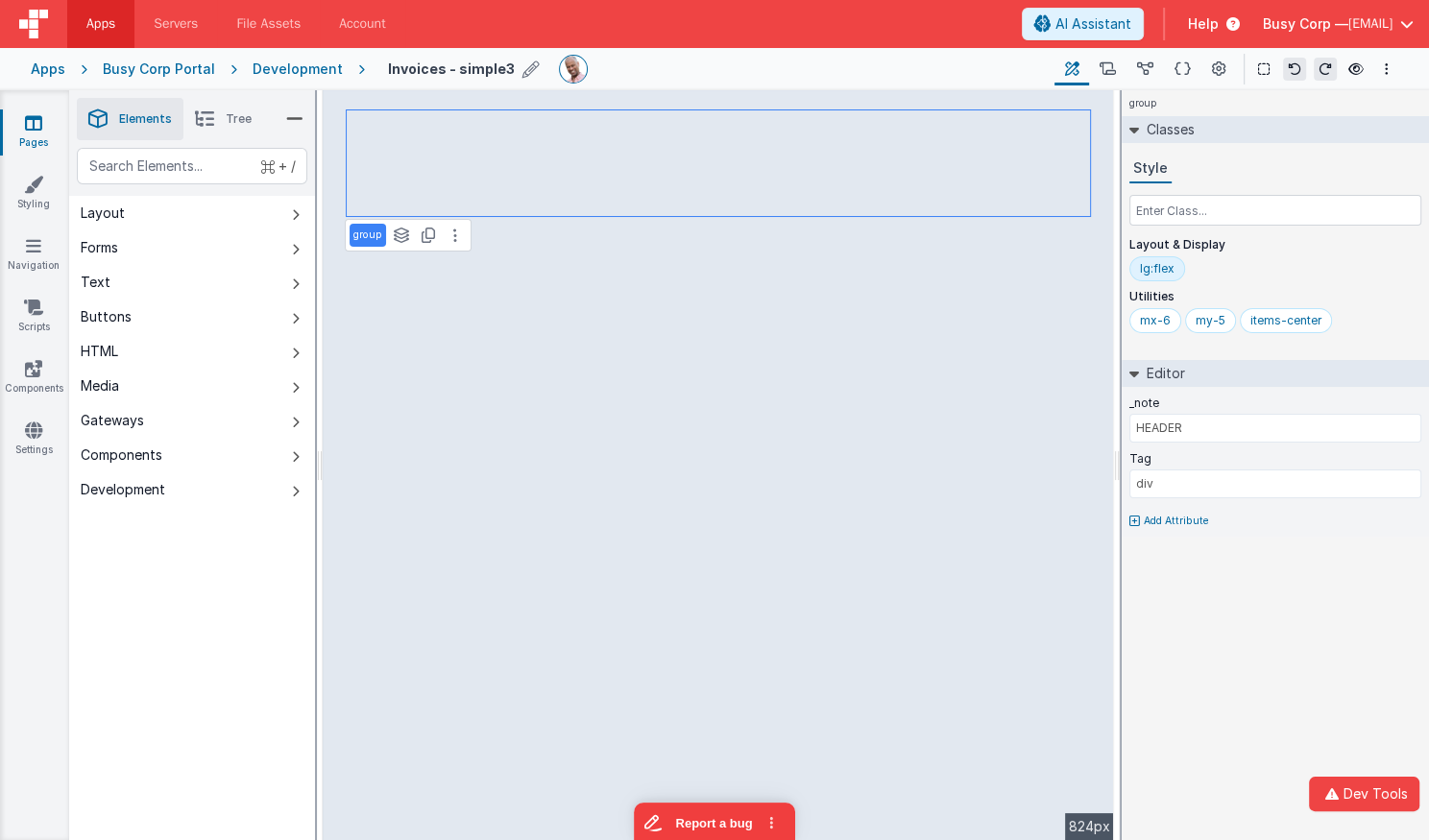 click on "Invoices - simple3" at bounding box center (466, 69) 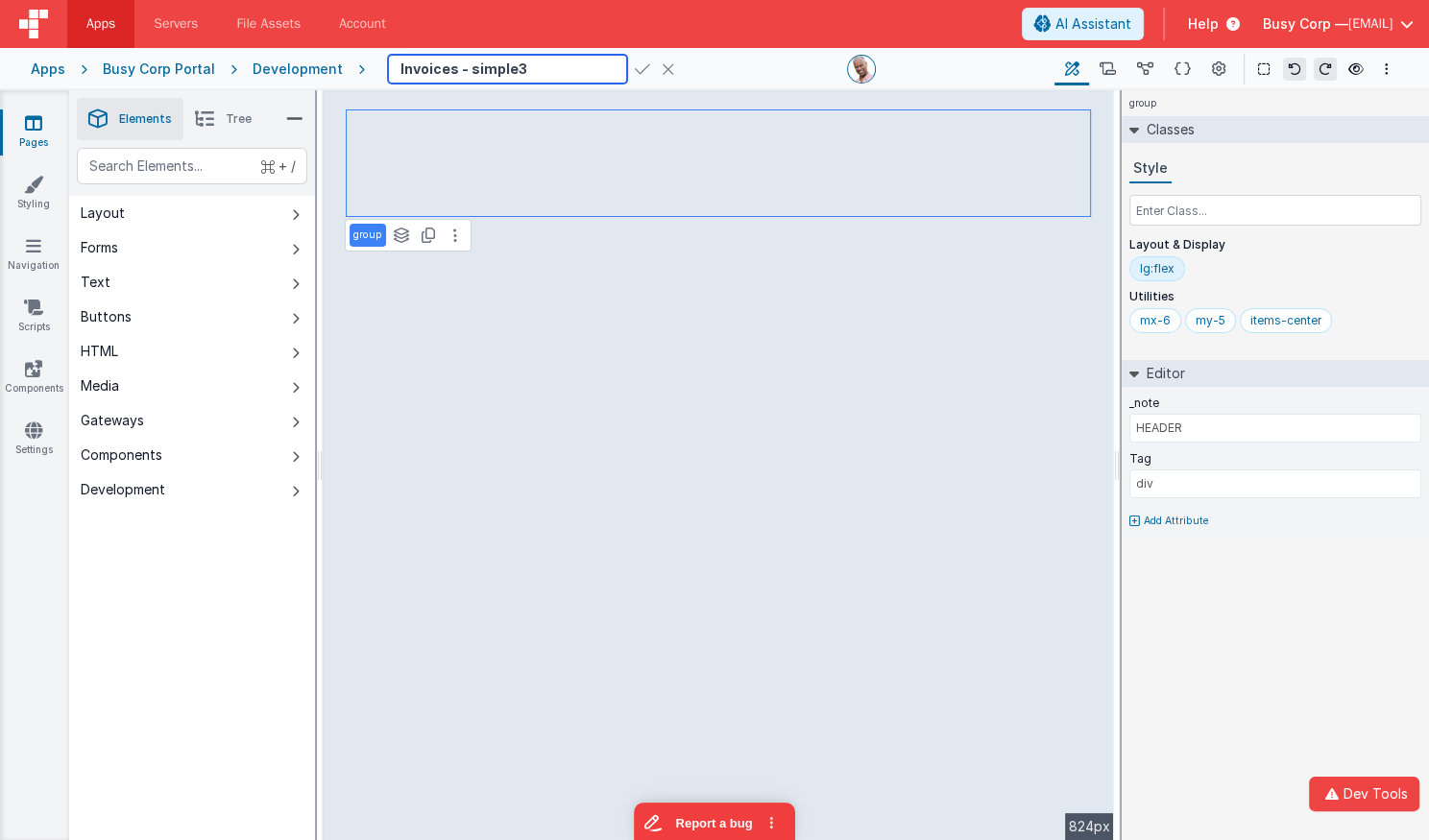click on "Invoices - simple3" at bounding box center [507, 69] 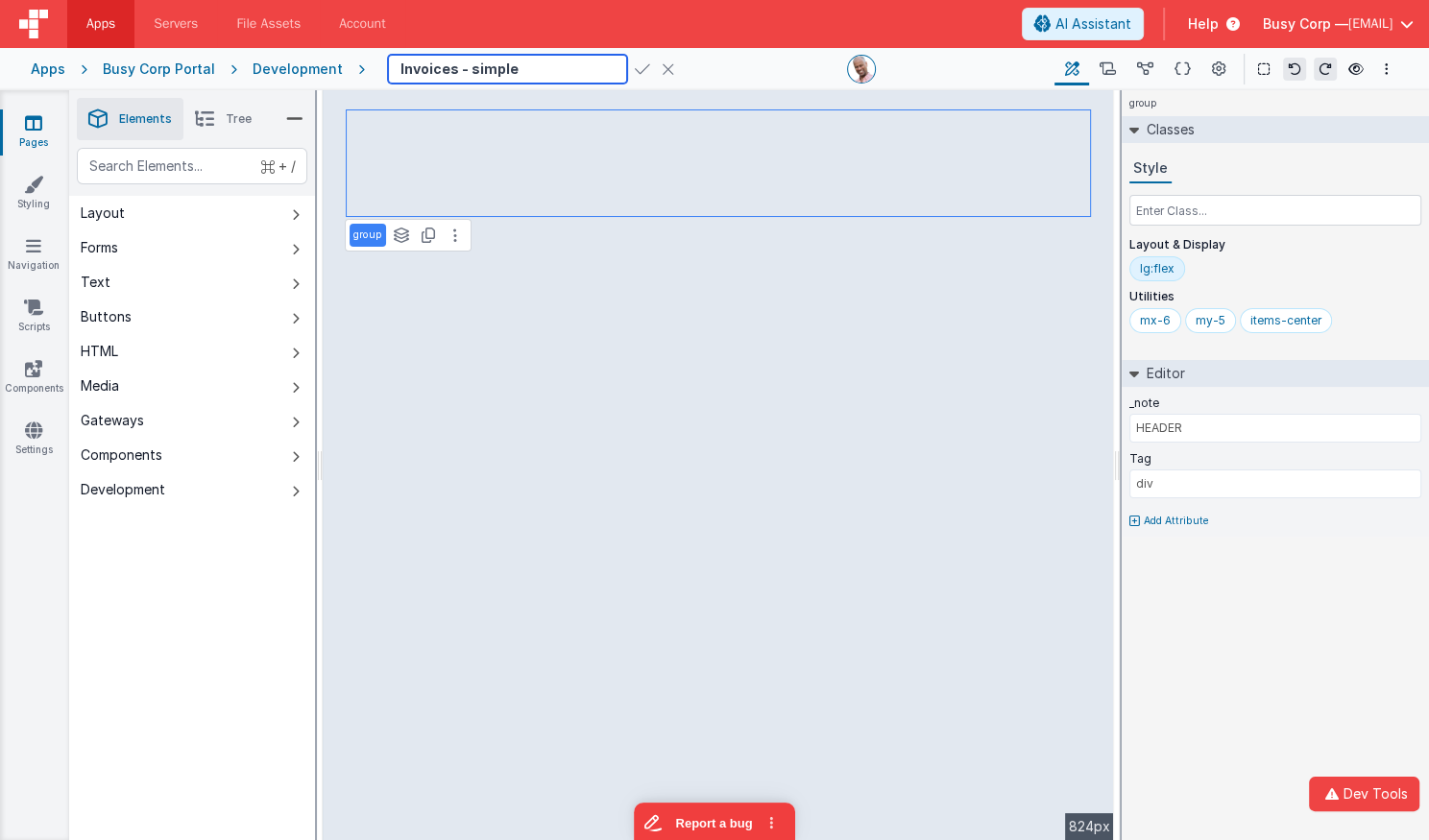 type on "Invoices - simple4" 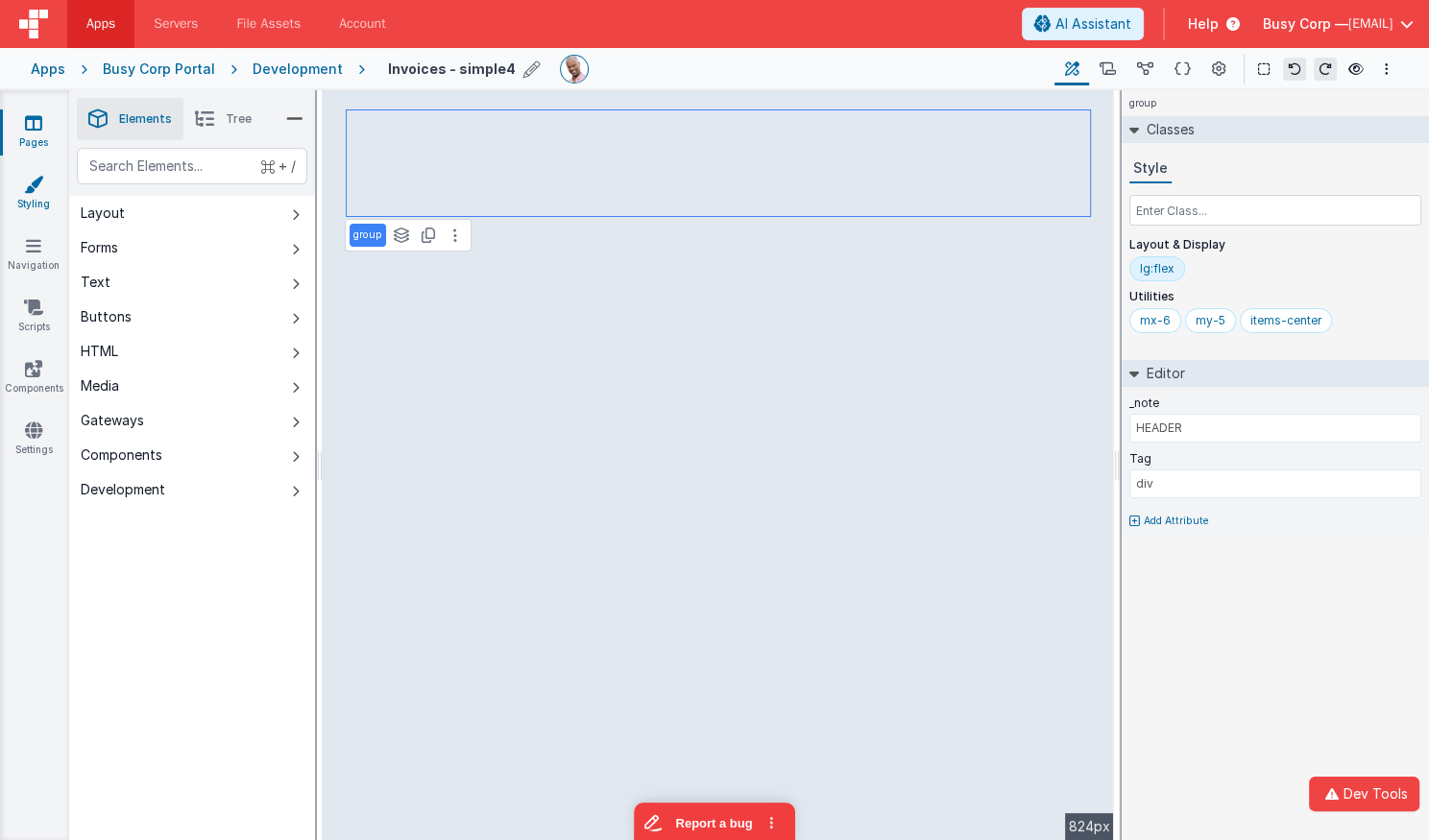click on "Styling" at bounding box center (34, 194) 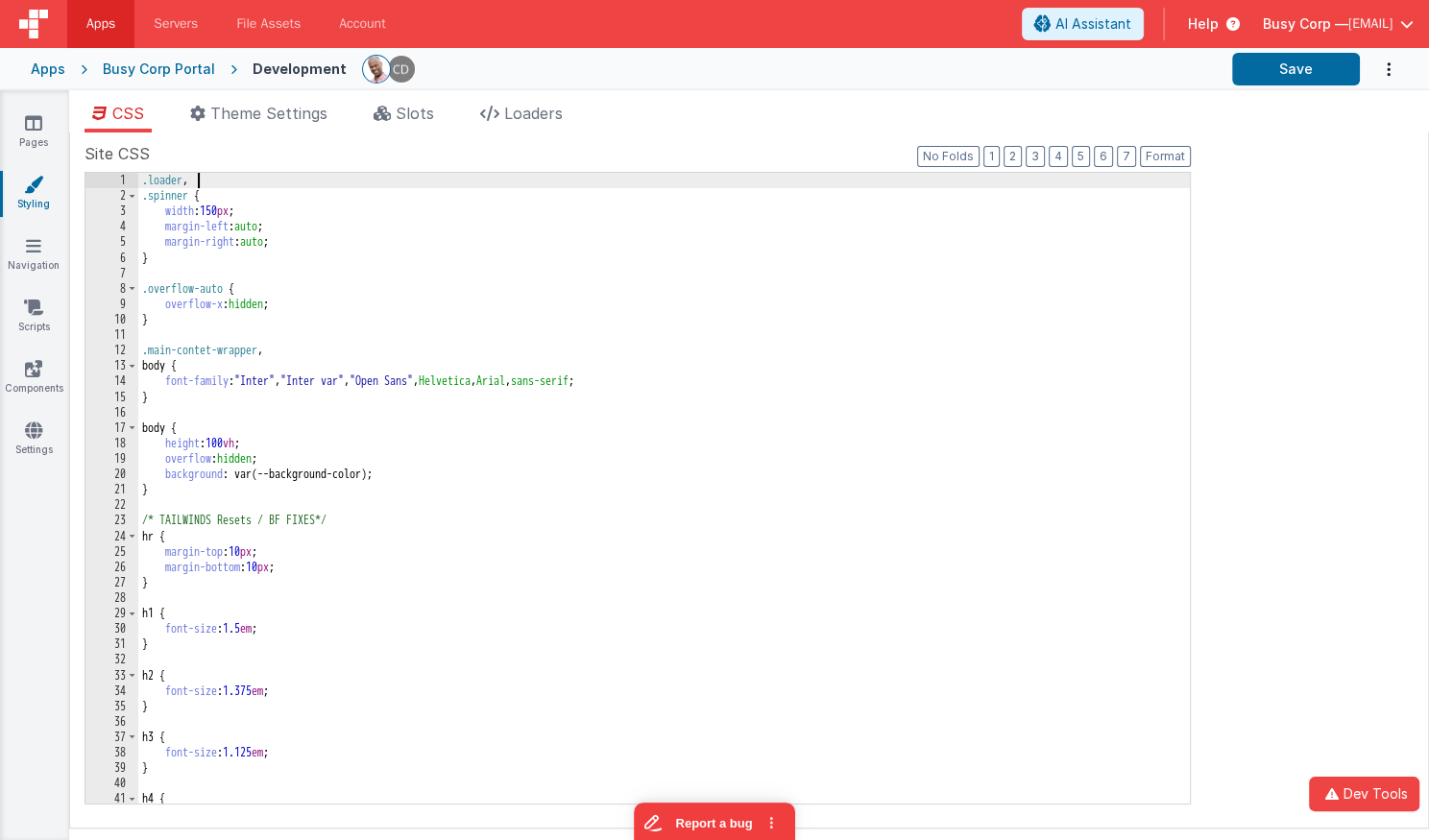 click on ".loader , .spinner   {      width :  150 px ;      margin-left :  auto ;      margin-right :  auto ; } .overflow-auto   {      overflow-x :  hidden ; } .main-contet-wrapper , body   {      font-family :  " Inter " ,  " Inter var " ,  " Open Sans " ,  Helvetica ,  Arial ,  sans-serif ; } body   {      height :  100 vh ;      overflow :  hidden ;      background : var(--background-color);  } /* TAILWINDS Resets / BF FIXES*/ hr   {      margin-top :  10 px ;      margin-bottom :  10 px ; } h1   {      font-size :  1.5 em ; } h2   {      font-size :  1.375 em ; } h3   {      font-size :  1.125 em ; } h4   {      font-size :  1 em ;" at bounding box center (665, 504) 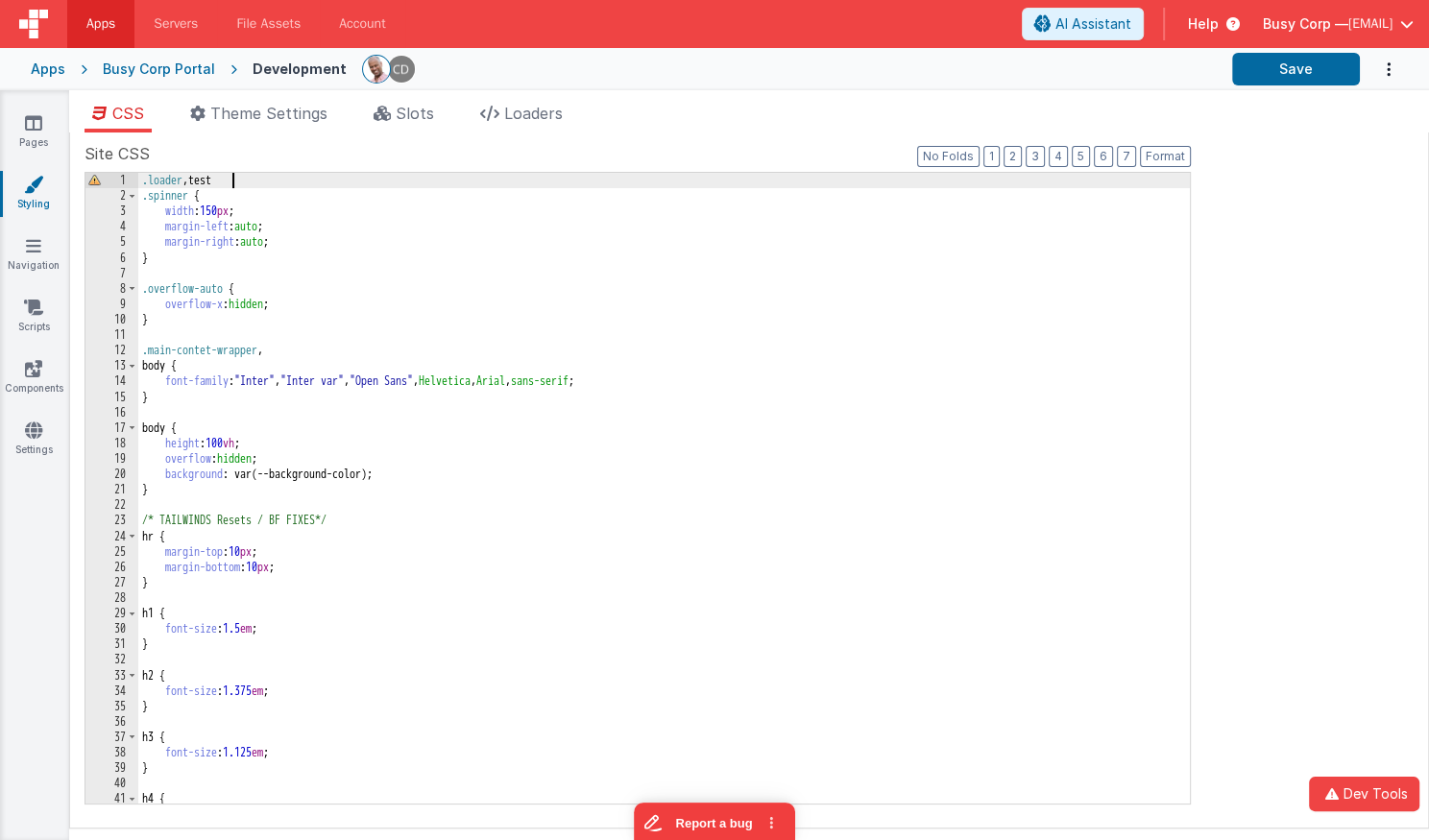 type 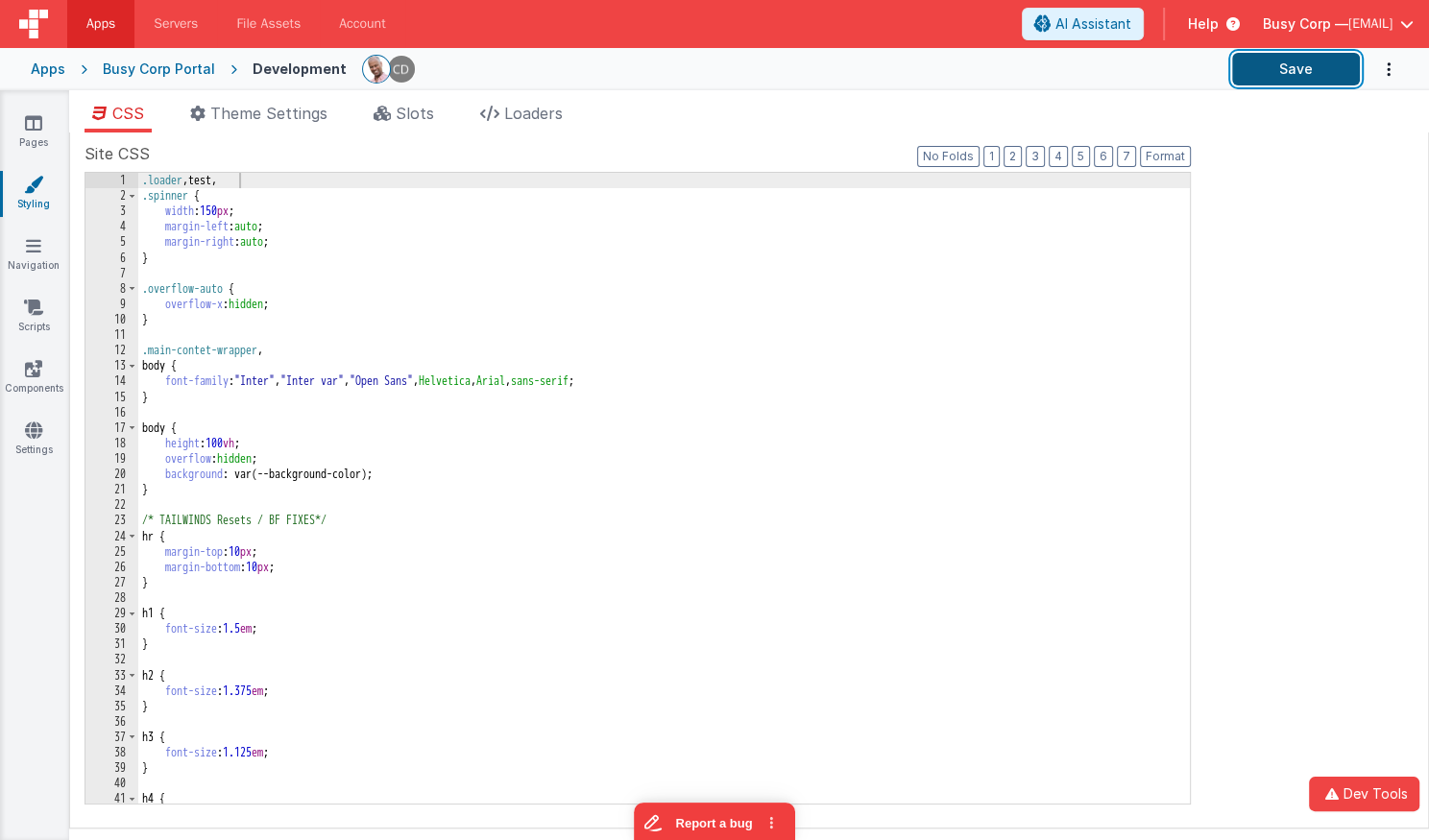 click on "Save" at bounding box center (1296, 69) 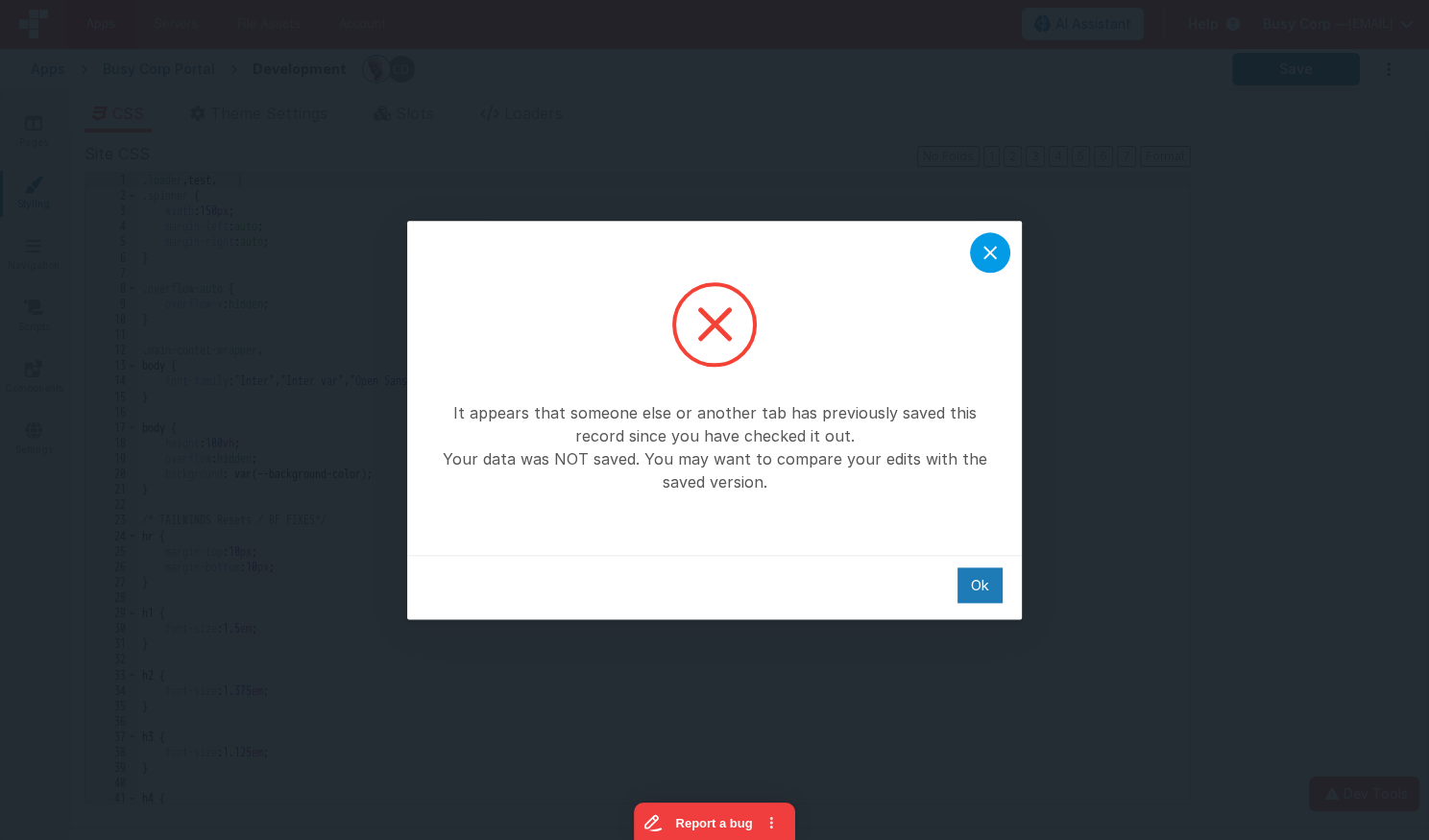 click at bounding box center [990, 252] 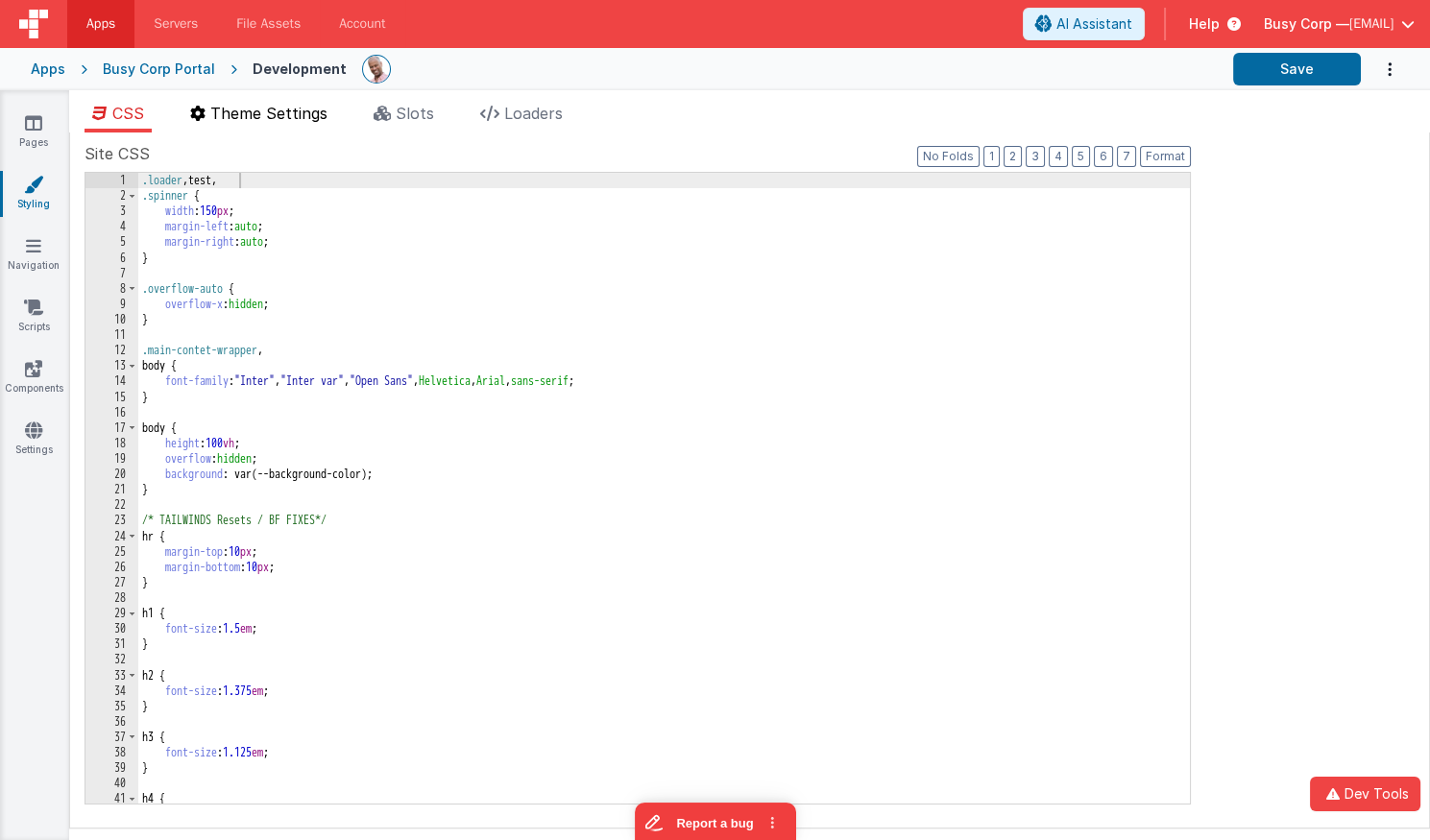 click on "Theme Settings" at bounding box center [269, 113] 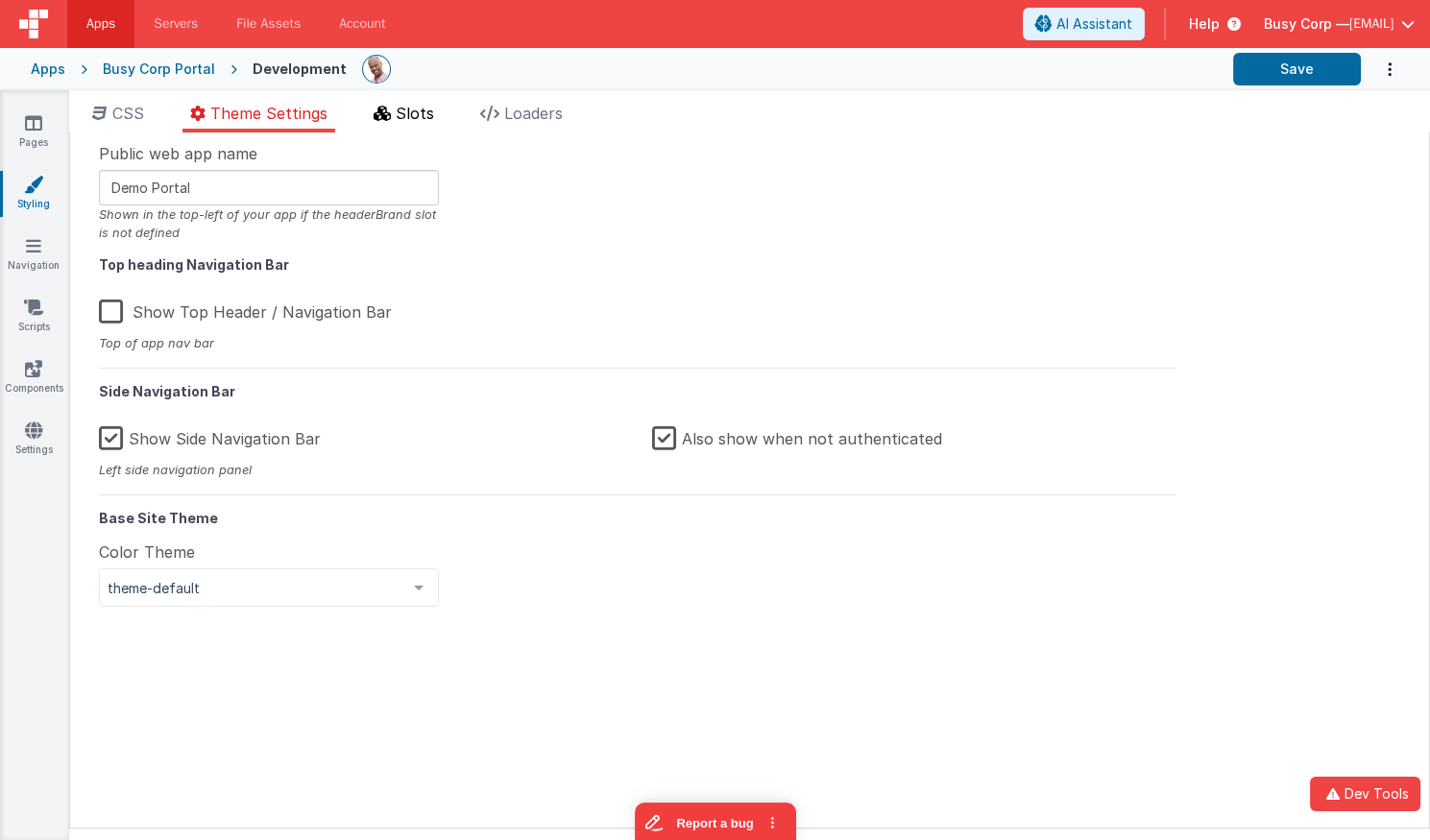 click on "Slots" at bounding box center [403, 117] 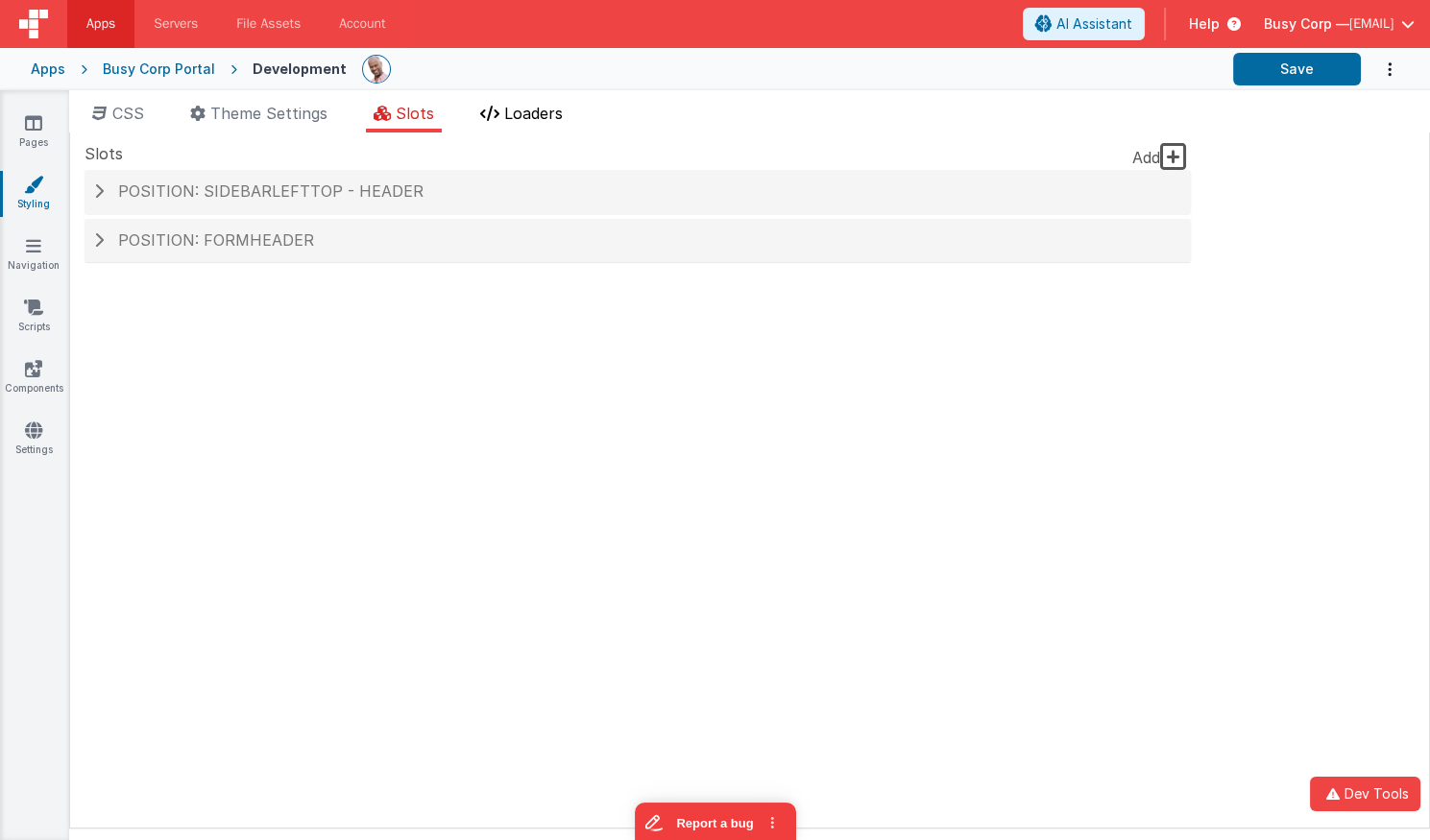 click on "Loaders" at bounding box center (533, 113) 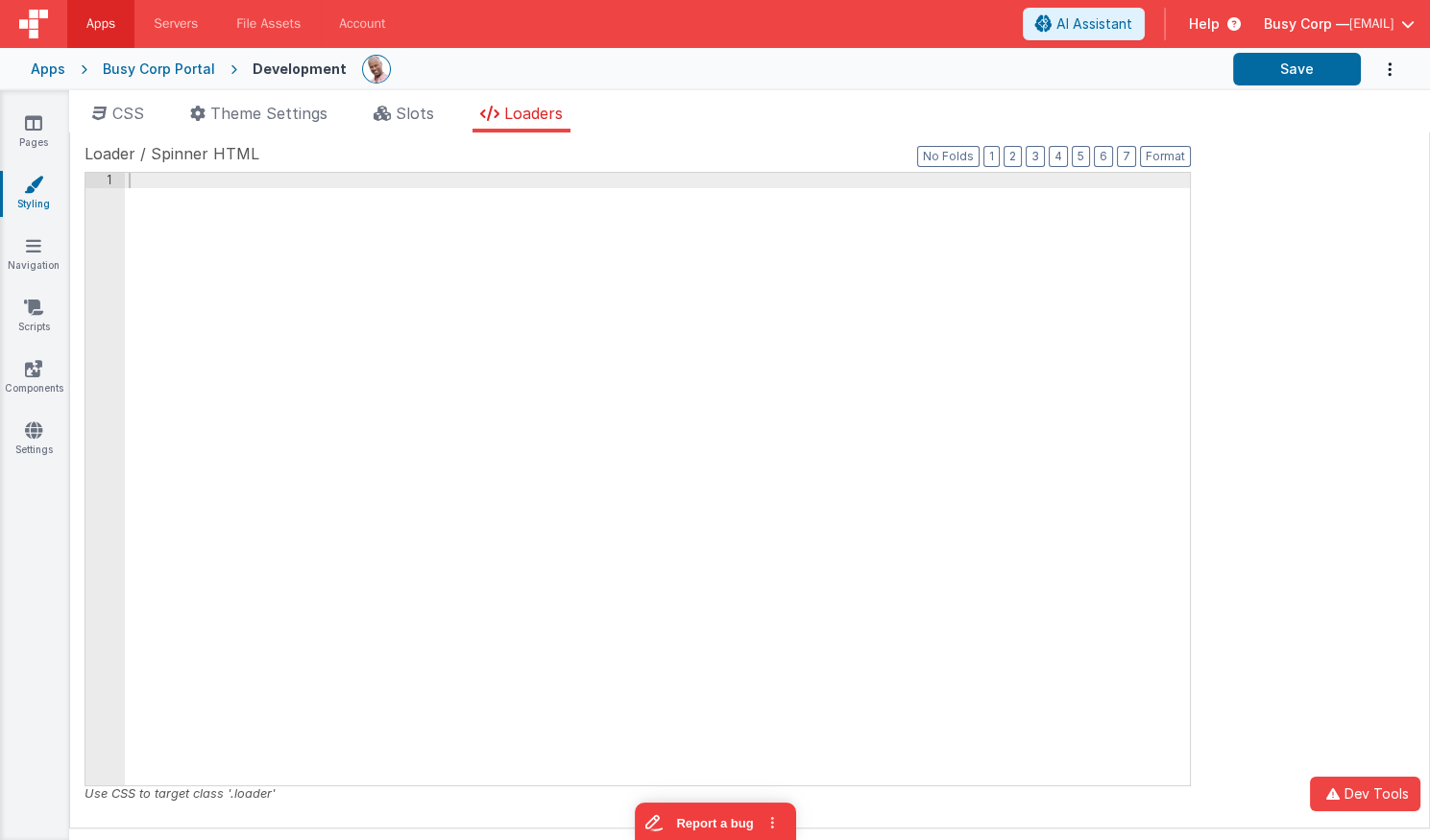 click on "Busy Corp Portal" at bounding box center [158, 69] 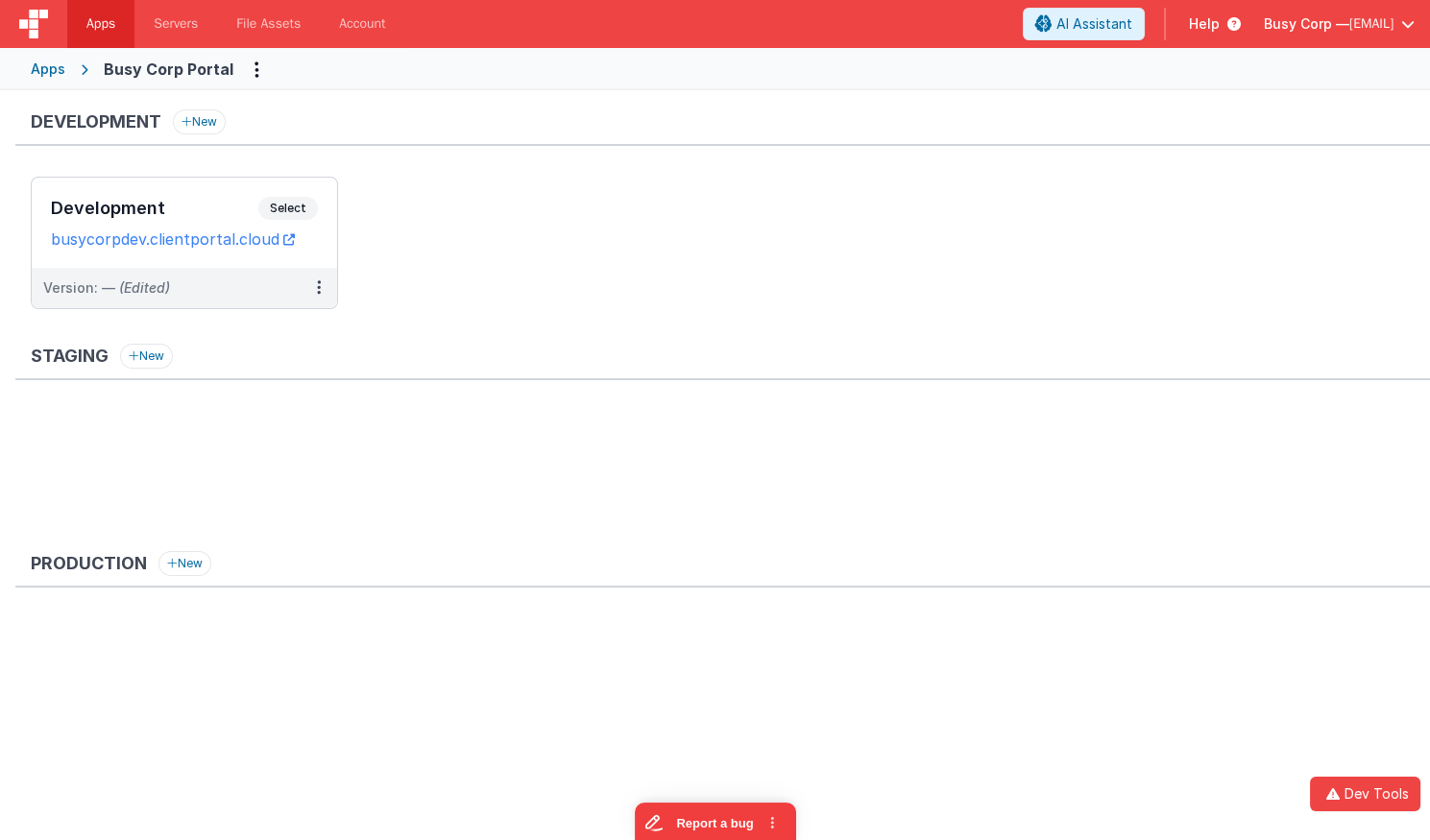 click on "Apps" at bounding box center [48, 69] 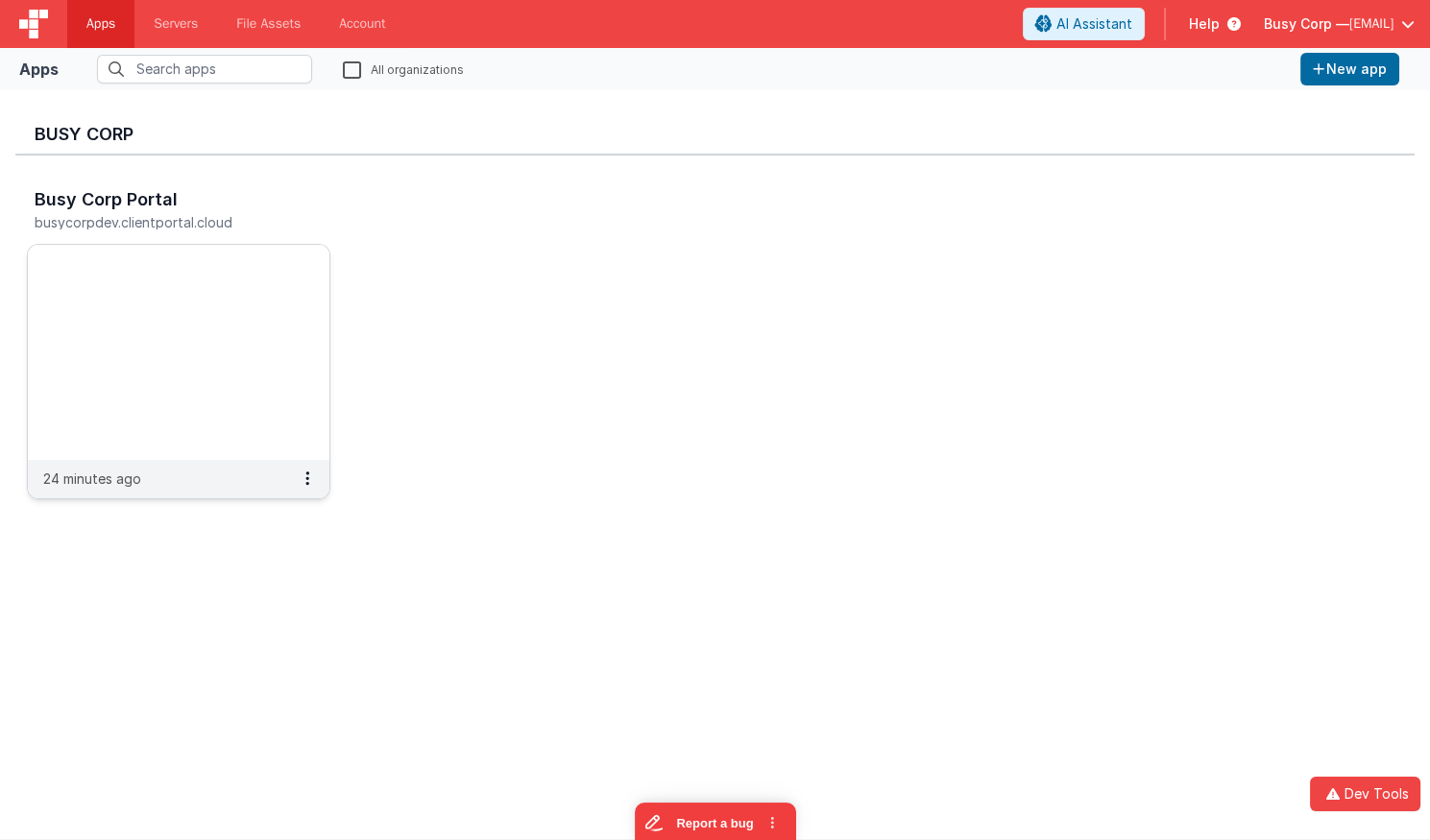 click at bounding box center [179, 352] 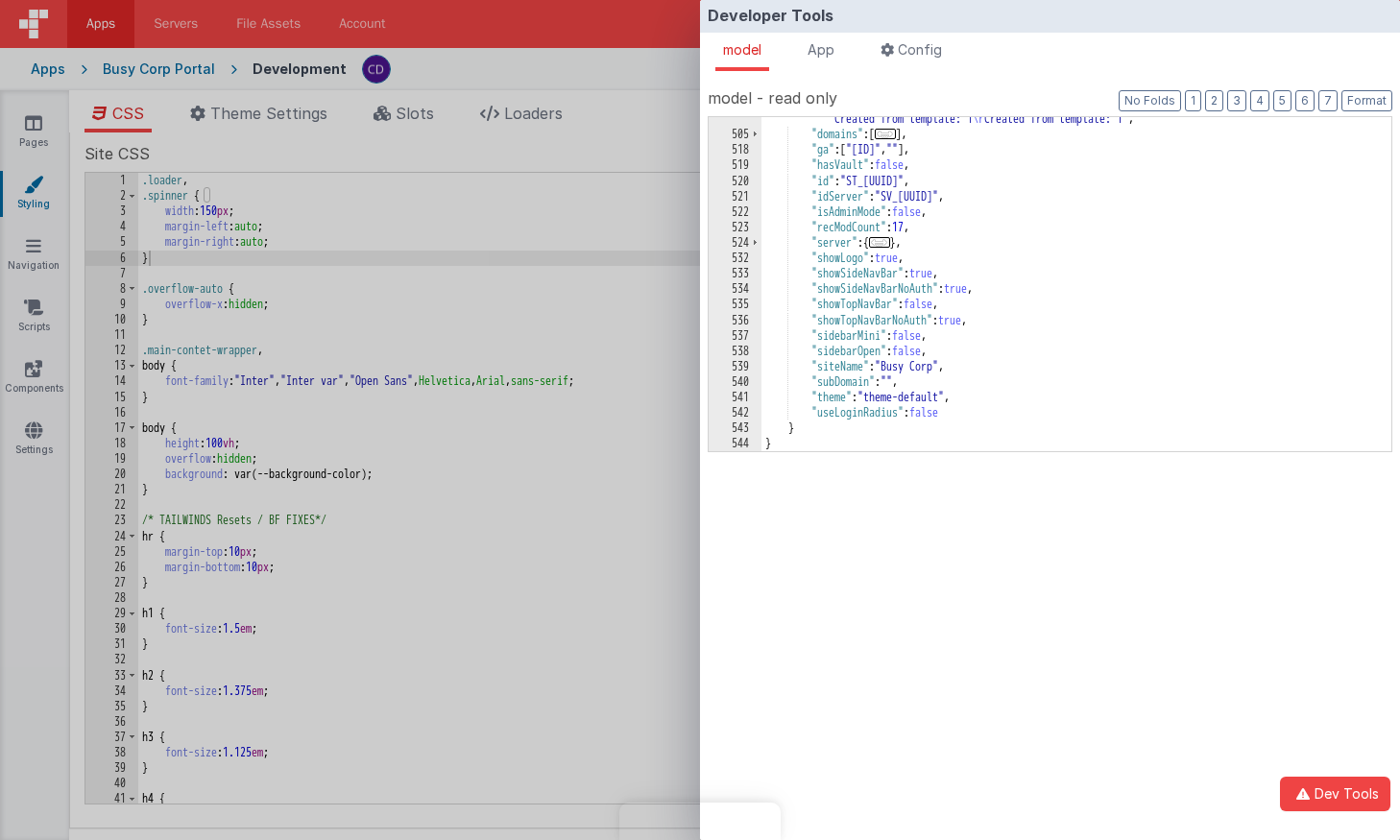 scroll, scrollTop: 0, scrollLeft: 0, axis: both 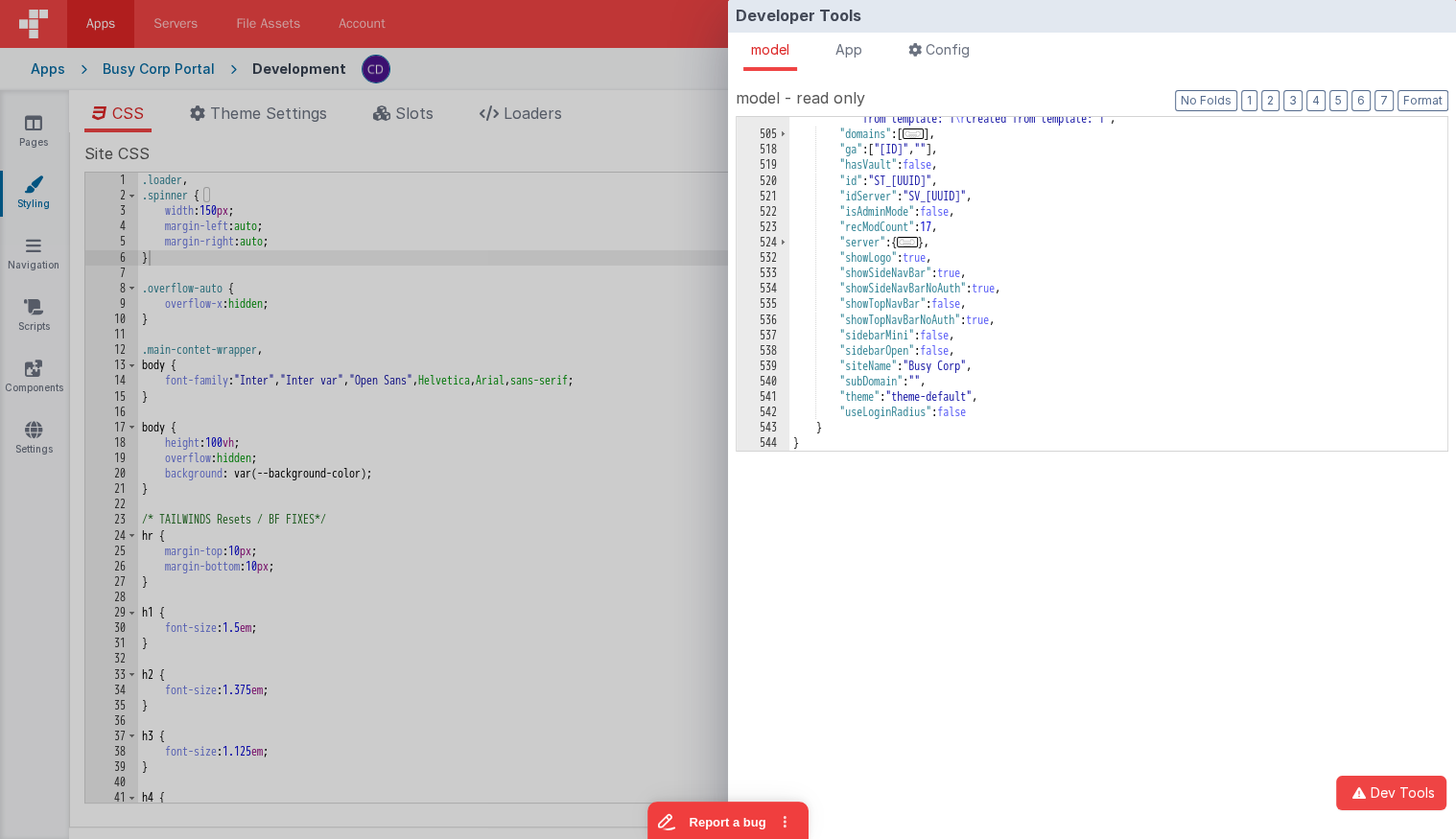 click on "Developer Tools
model
App
Params
Log (64)
Misc
Windows
Config
model - read only Format
7
6
5
4
3
2
1
No Folds
504 505 518 519 520 521 522 523 524 532 533 534 535 536 537 538 539 540 541 542 543 544           "description" :  "Client portal, Tailwind required. \r  Created from template: ** NEW VERS               # GOES HERE ** \r  Created from template: 1 \r  Created from template: 7 \r  Created               from template: 1 \r" at bounding box center (728, 419) 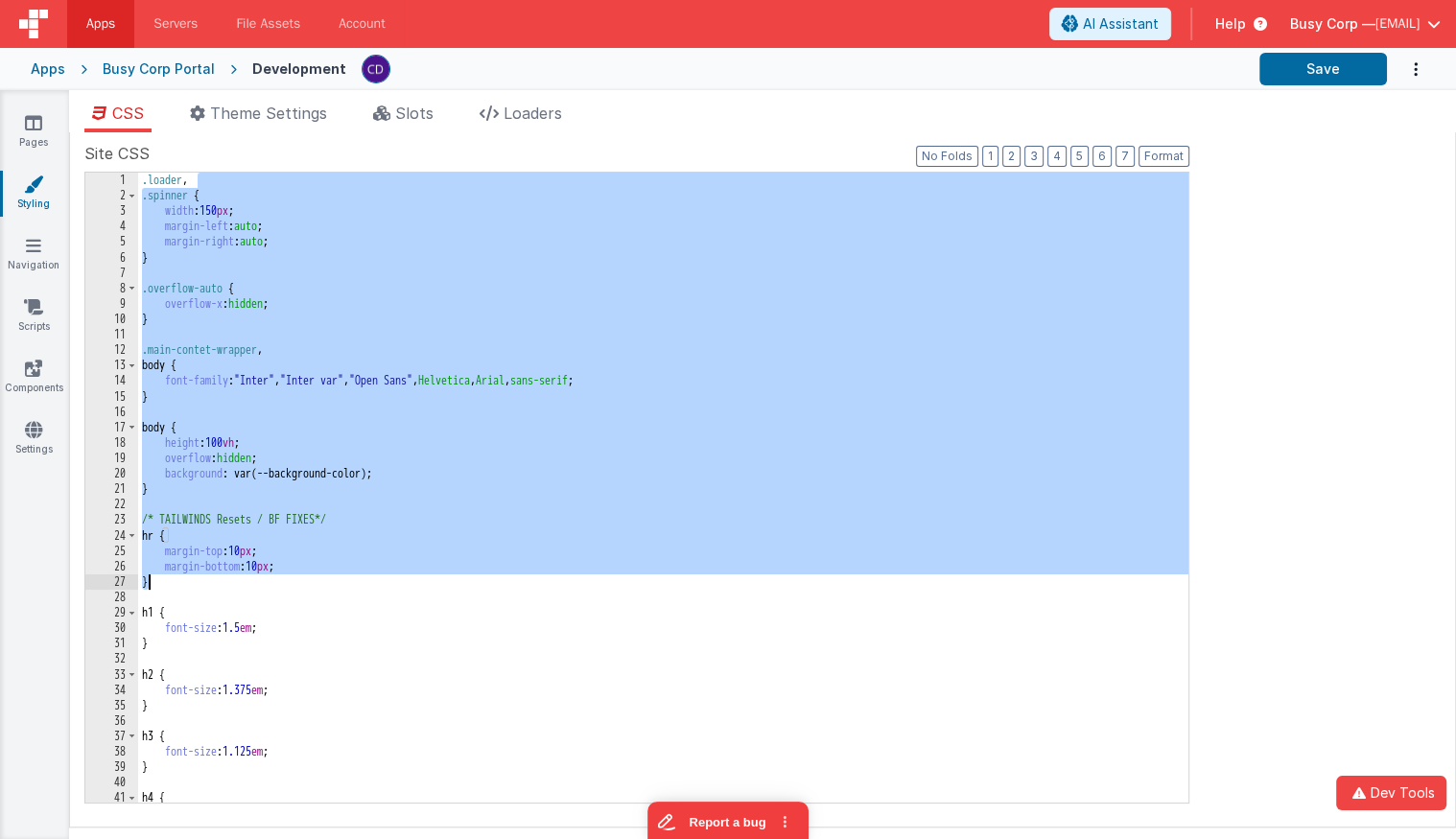 drag, startPoint x: 254, startPoint y: 185, endPoint x: 329, endPoint y: 585, distance: 406.97051 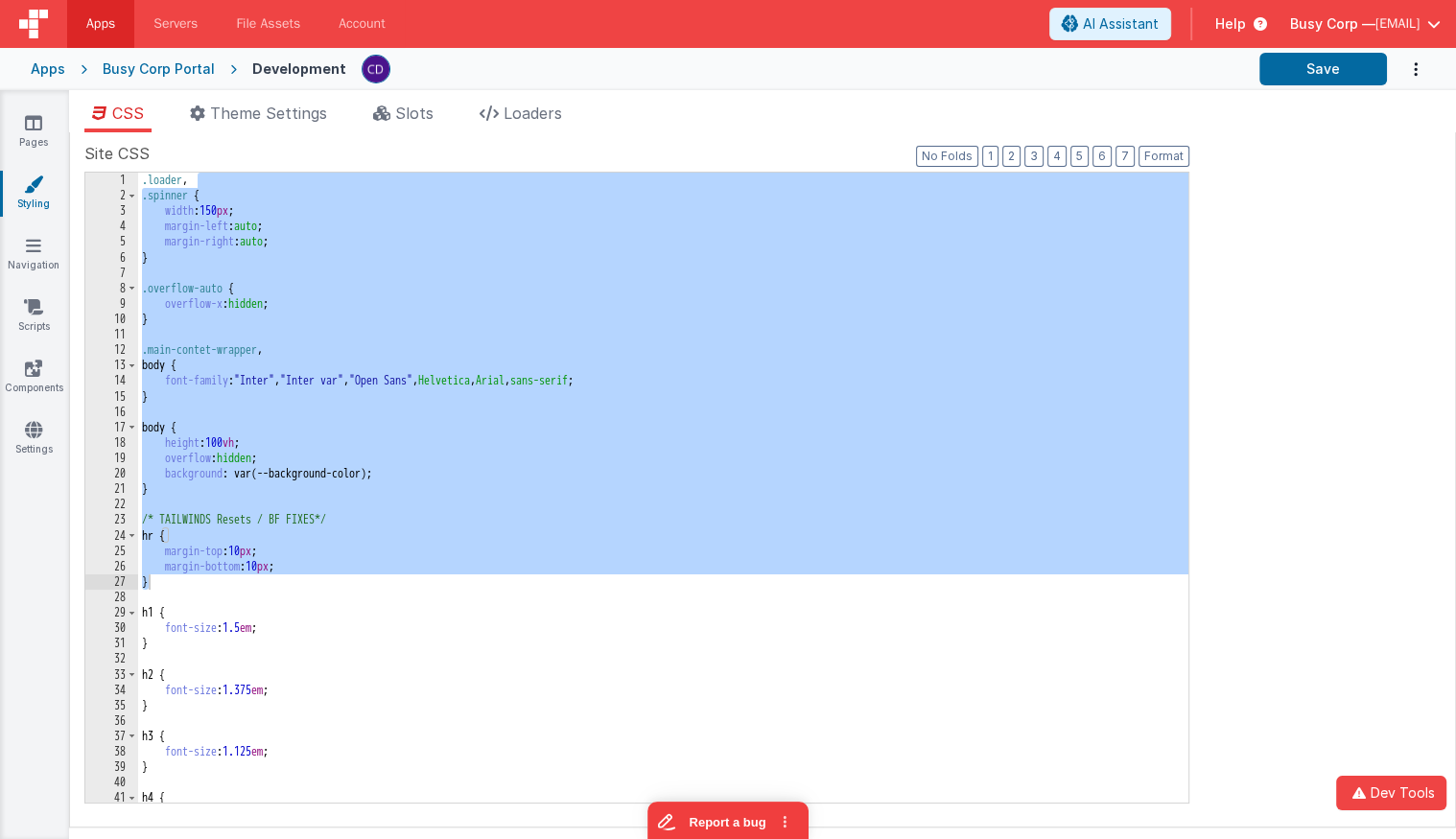 drag, startPoint x: 279, startPoint y: 122, endPoint x: 279, endPoint y: 136, distance: 14 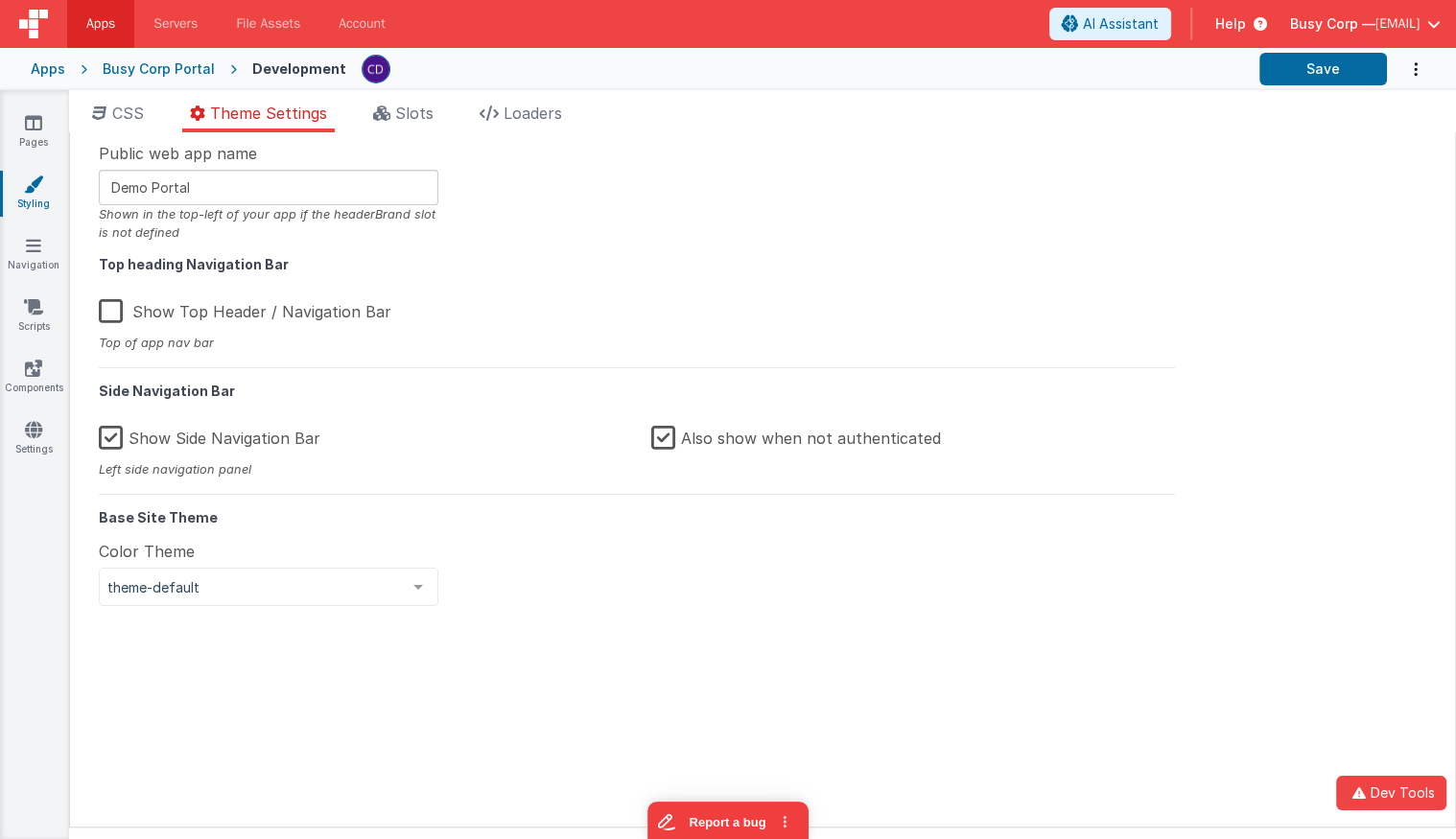 click on "Busy Corp Portal" at bounding box center (158, 69) 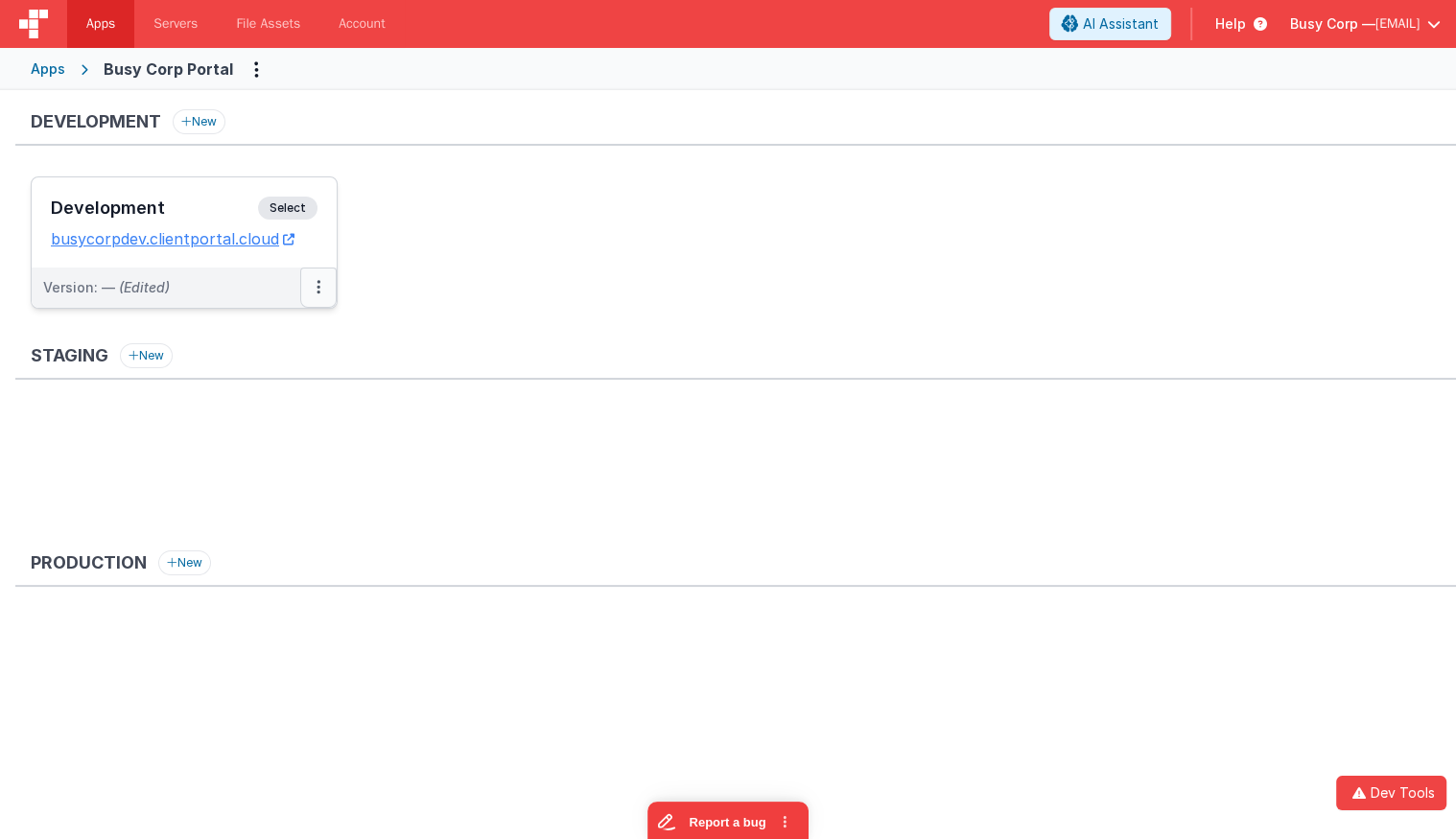 click at bounding box center (318, 288) 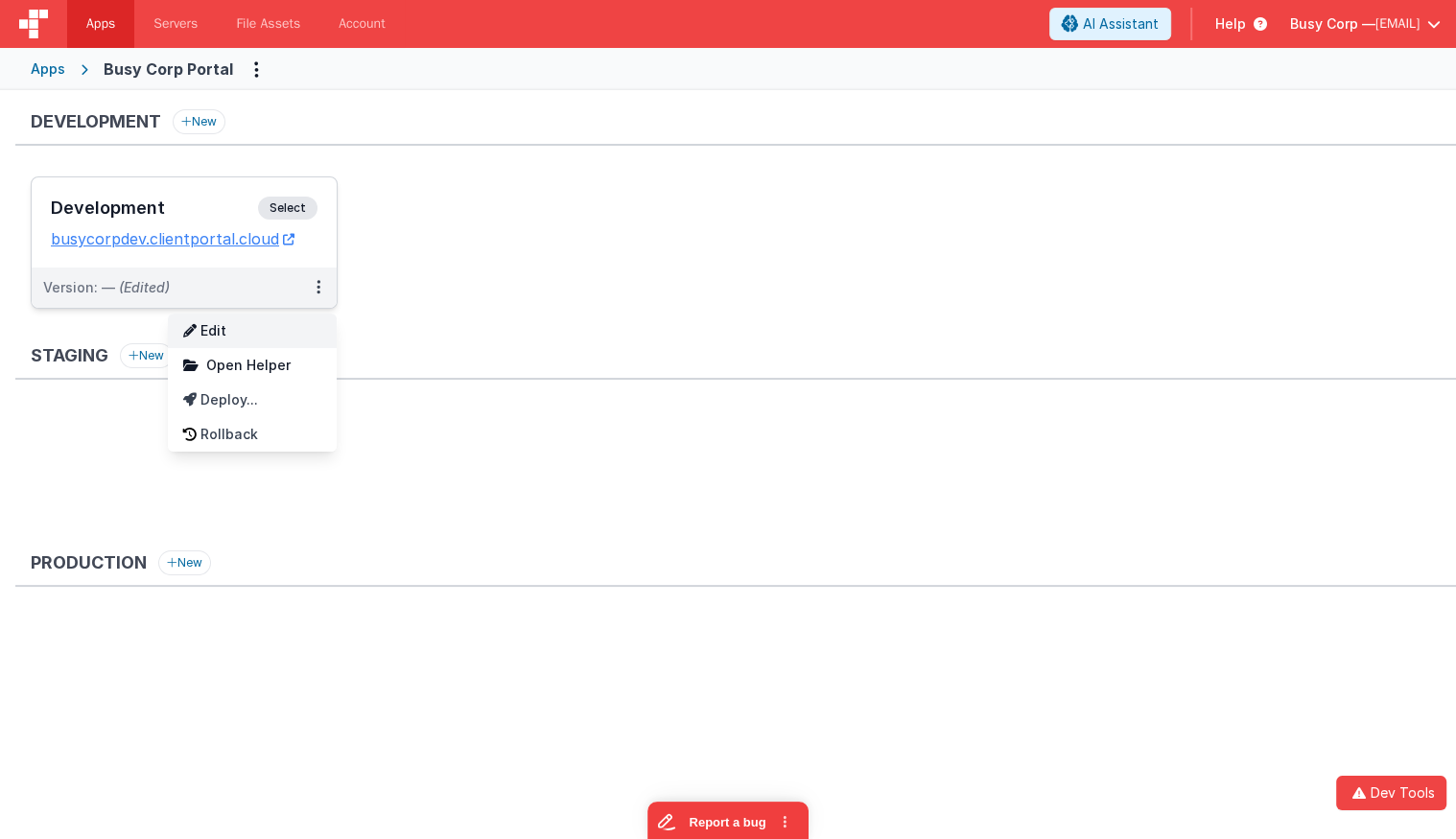 click on "Edit" at bounding box center [252, 331] 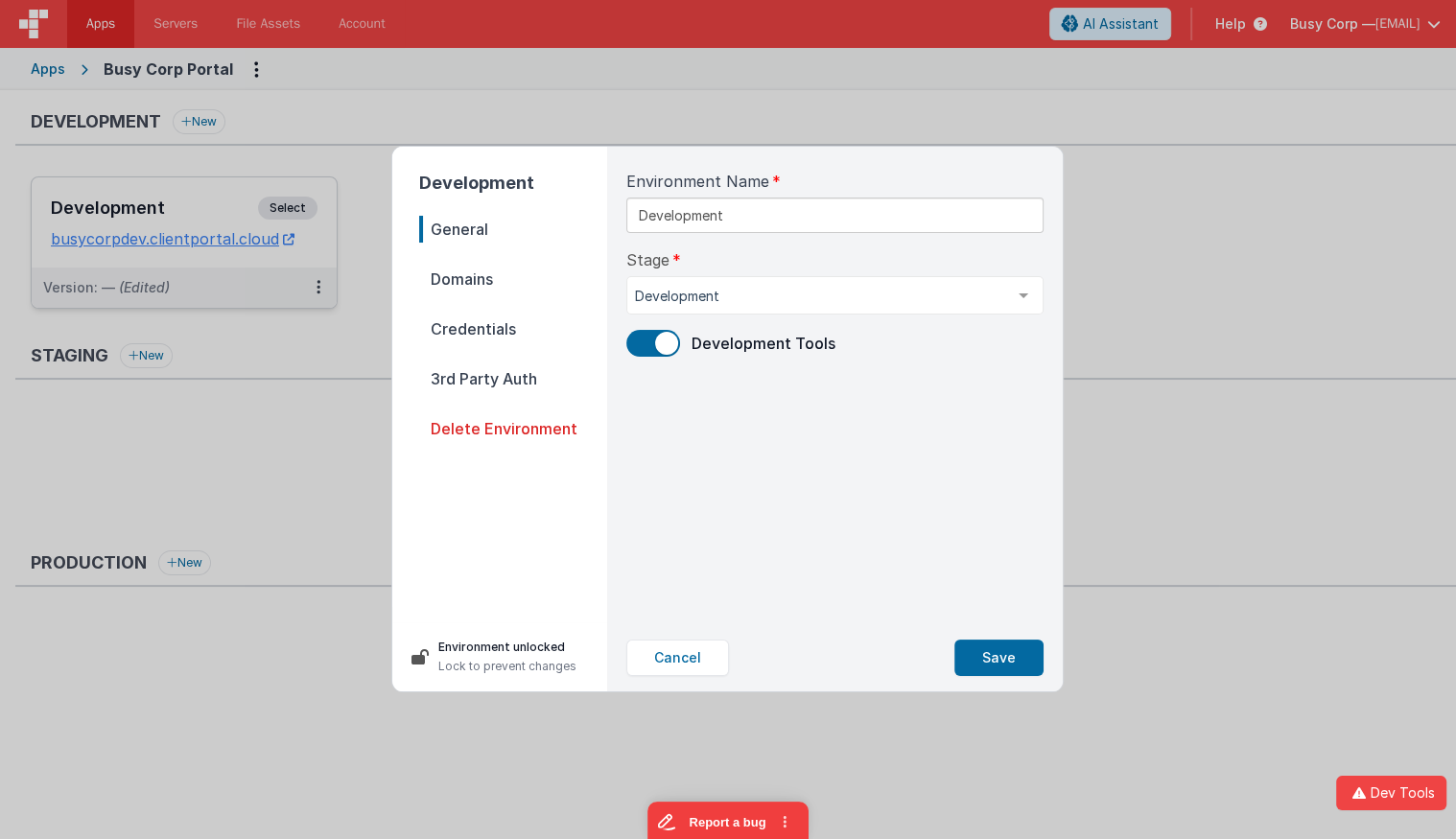 click on "Domains" at bounding box center (513, 279) 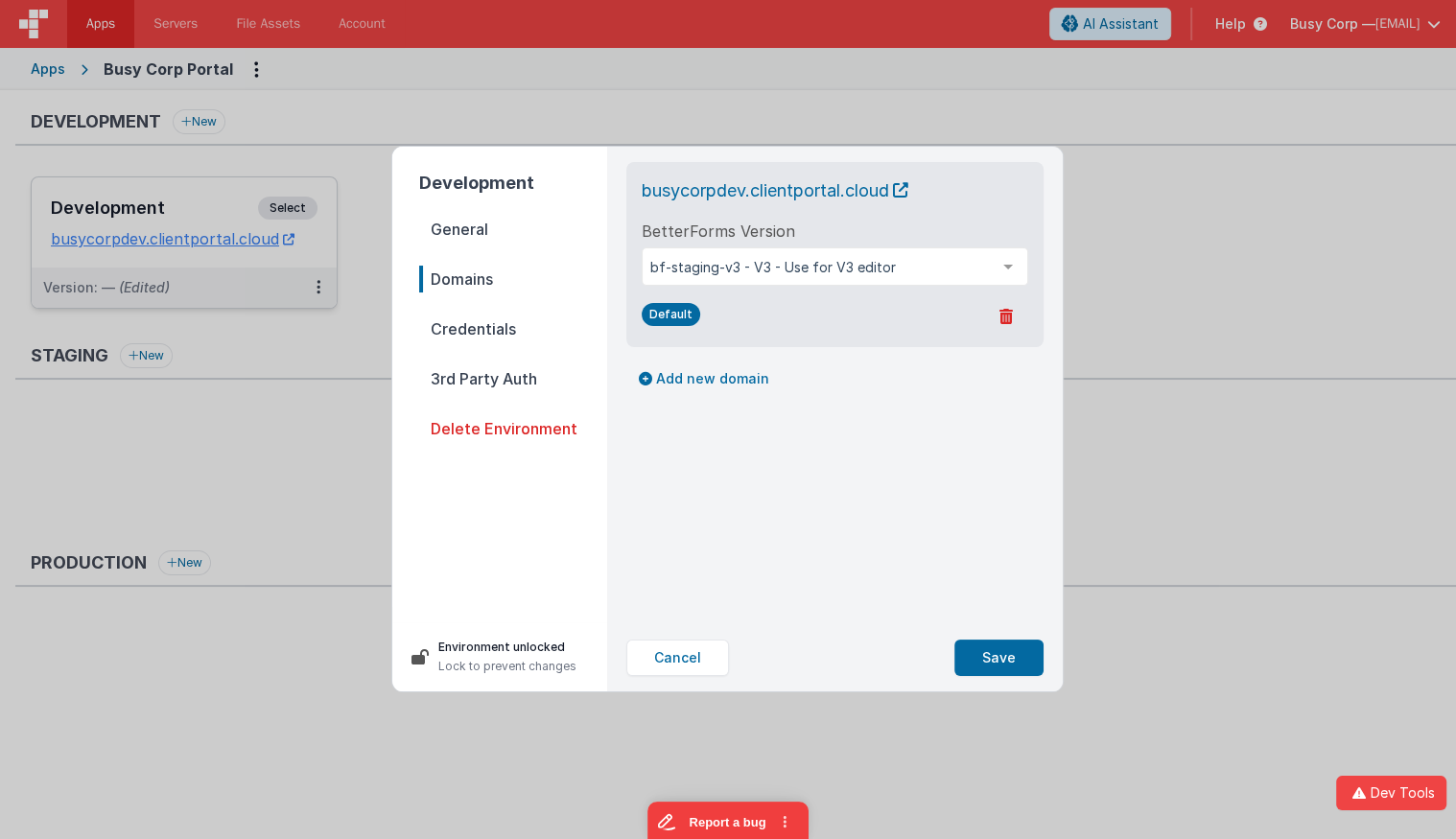 click on "Credentials" at bounding box center [513, 329] 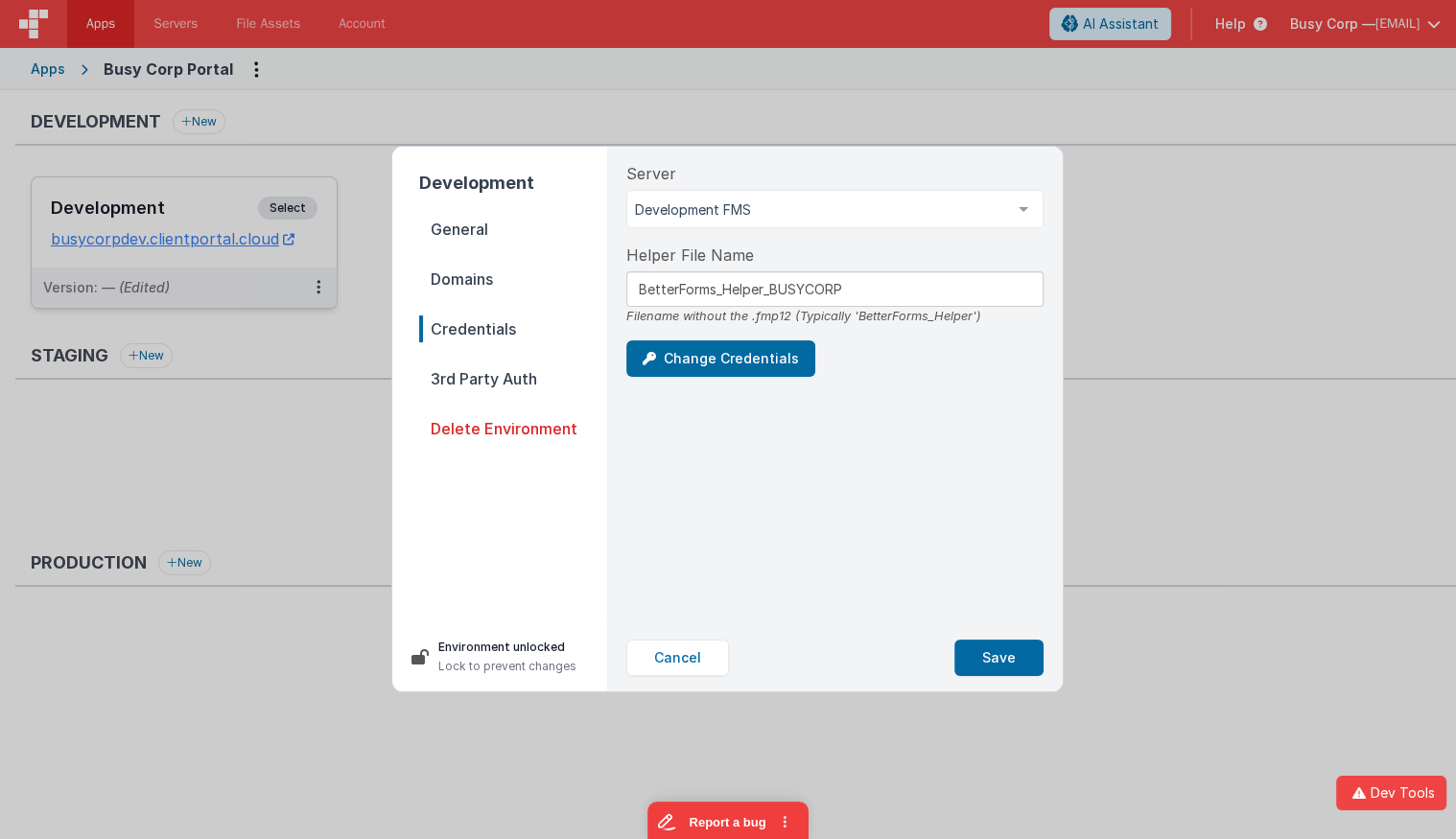 drag, startPoint x: 910, startPoint y: 457, endPoint x: 889, endPoint y: 457, distance: 21 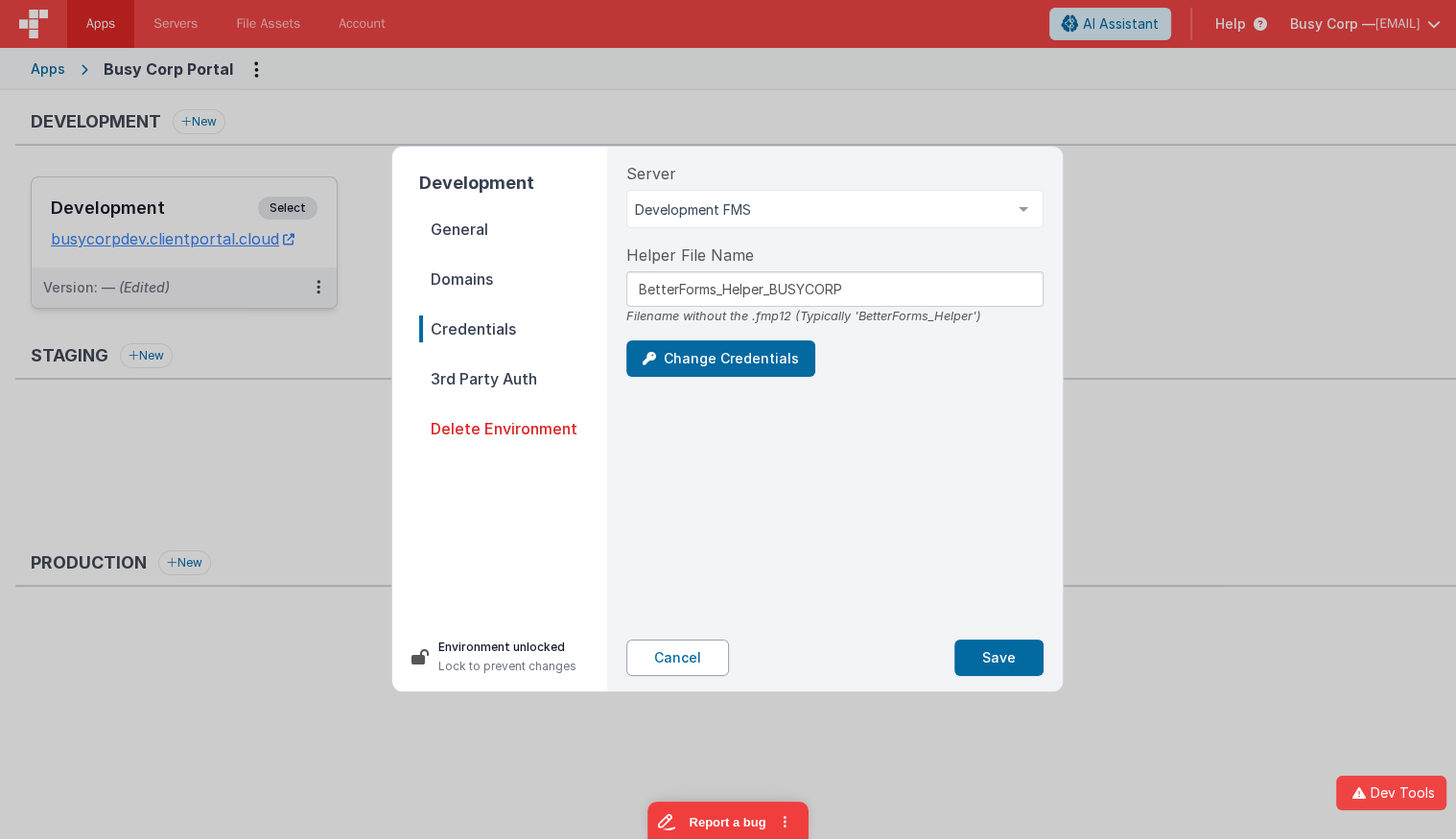 click on "Cancel" at bounding box center (677, 658) 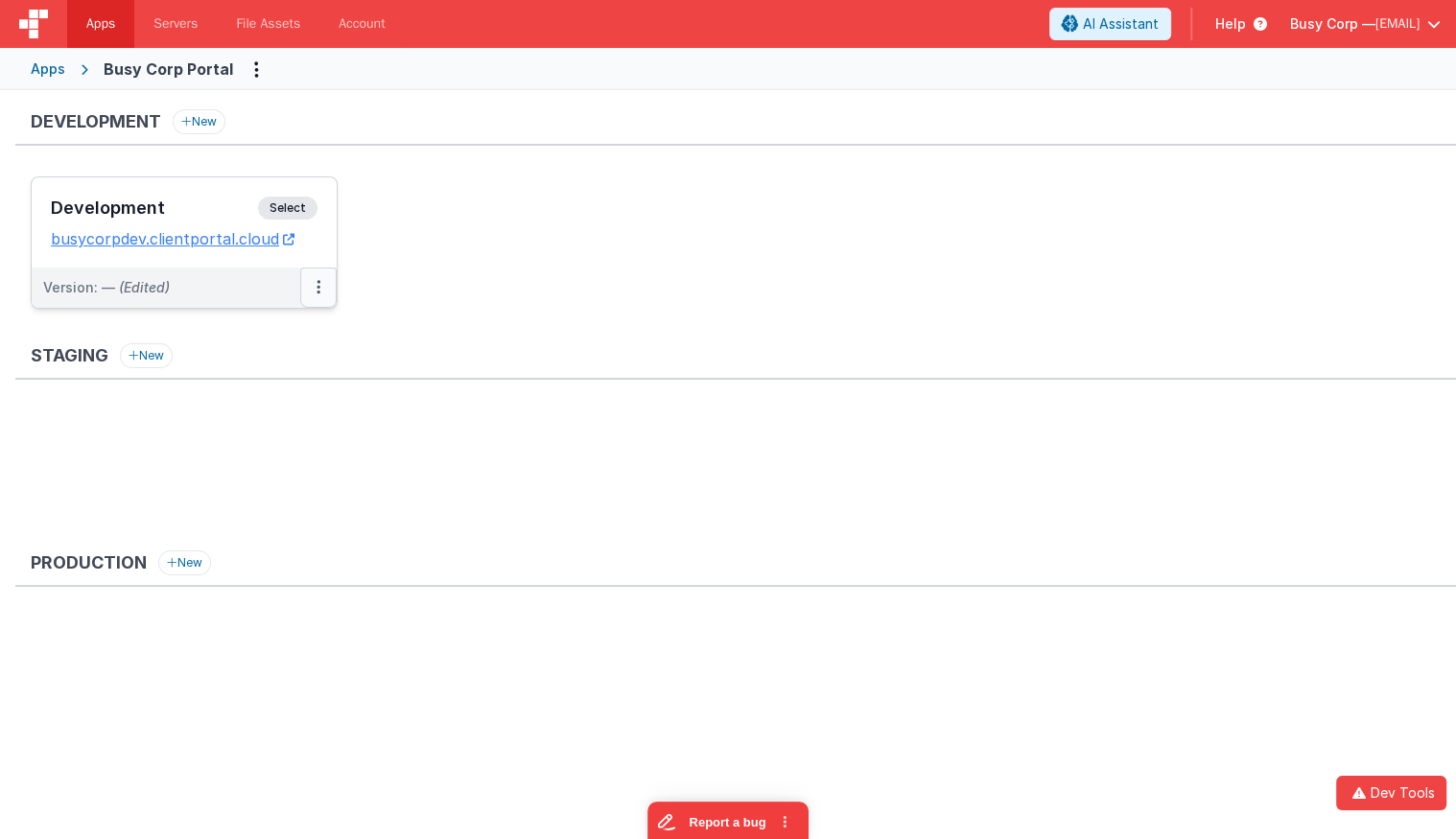 click at bounding box center (318, 288) 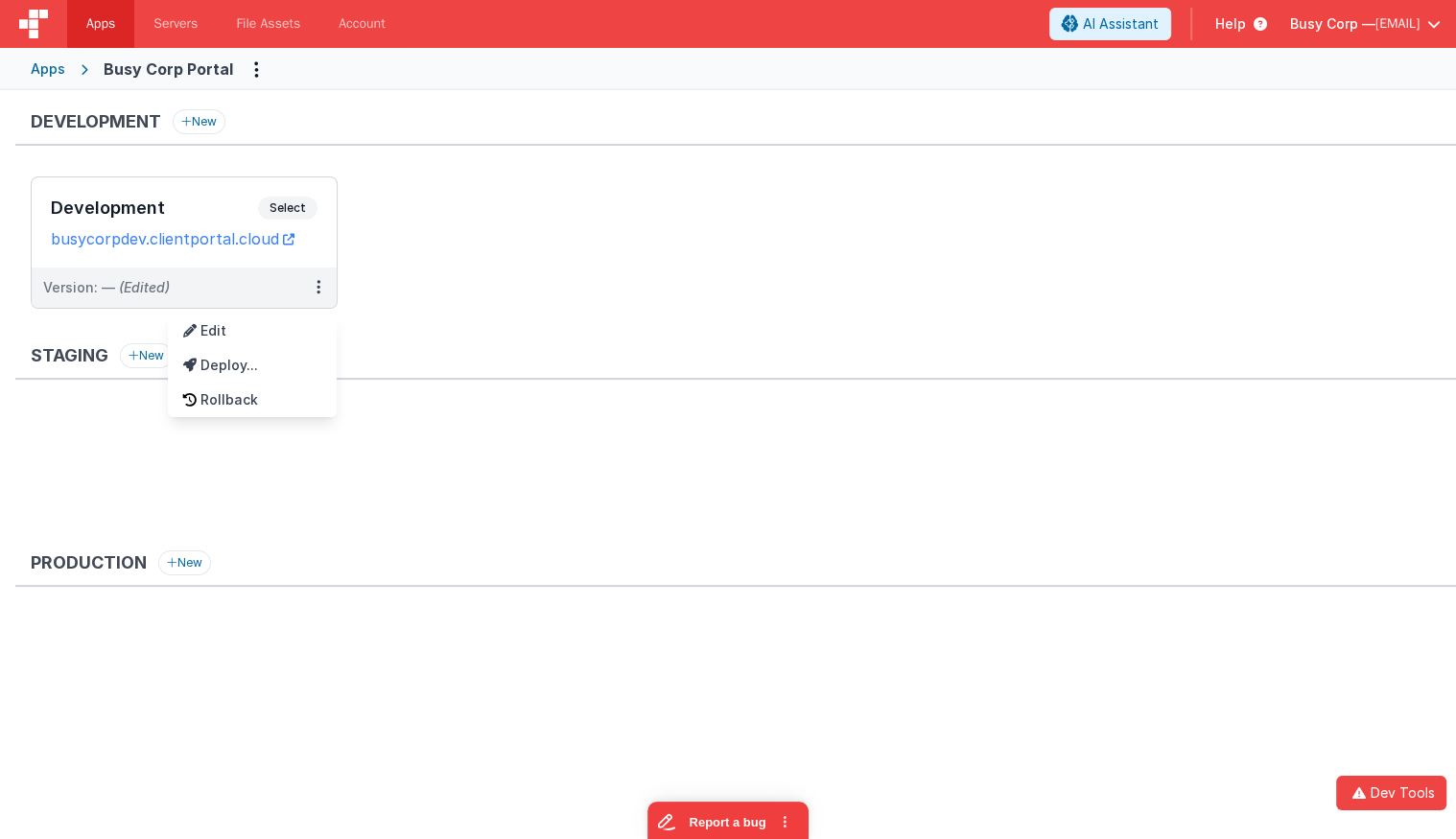 drag, startPoint x: 580, startPoint y: 202, endPoint x: 1243, endPoint y: 563, distance: 754.9106 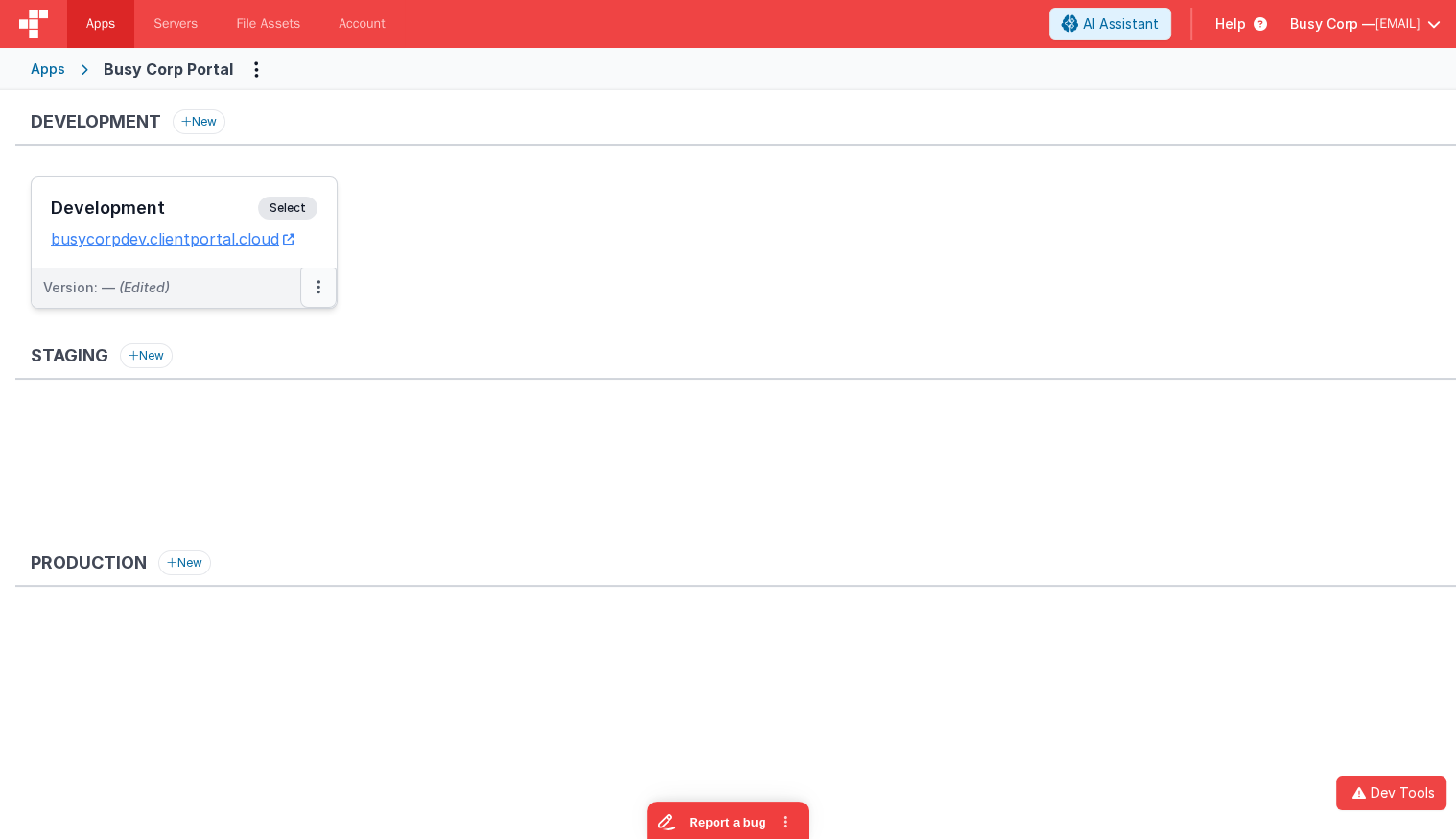 click at bounding box center (318, 288) 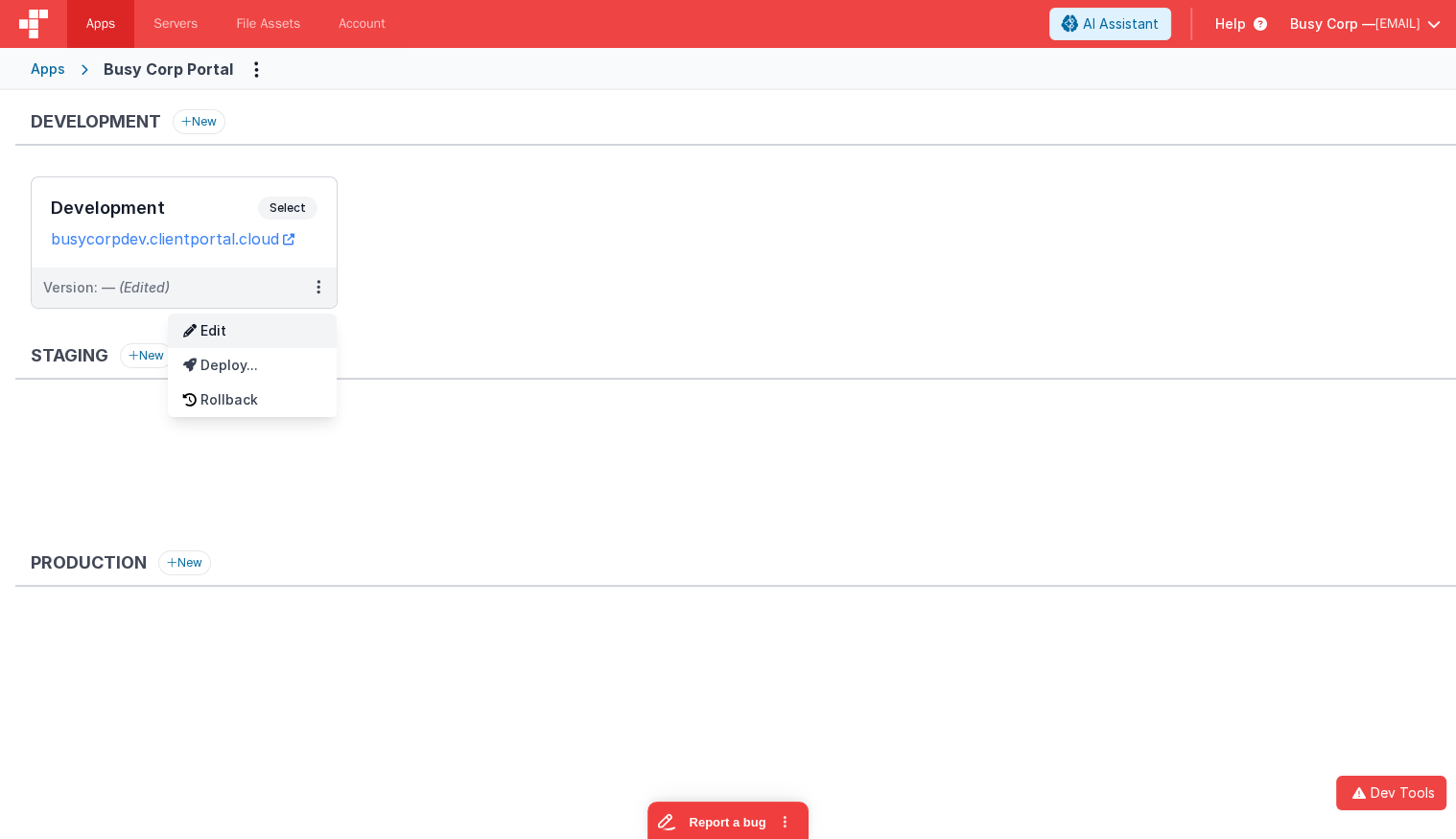 click on "Edit" at bounding box center (252, 331) 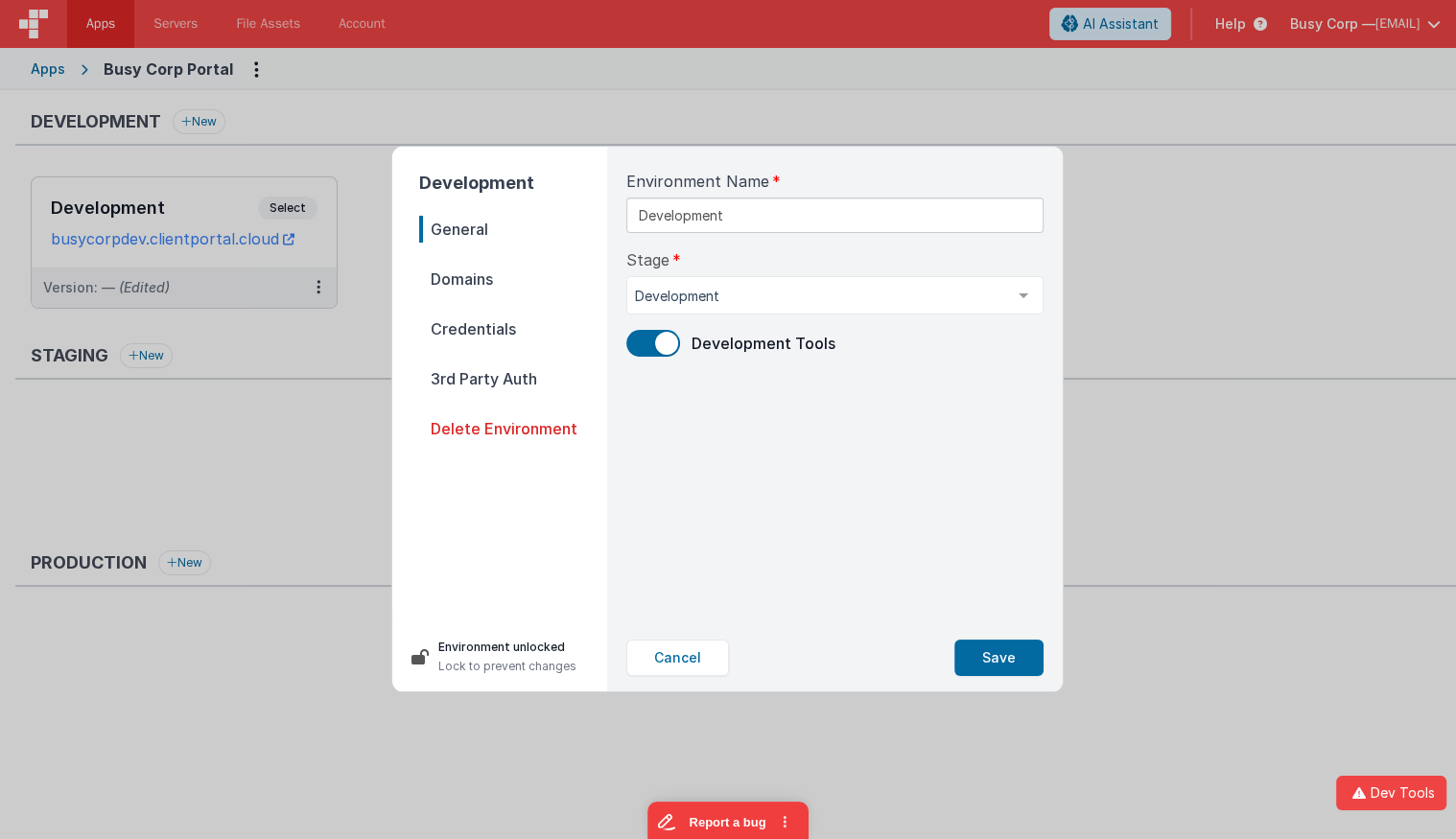 click at bounding box center (667, 343) 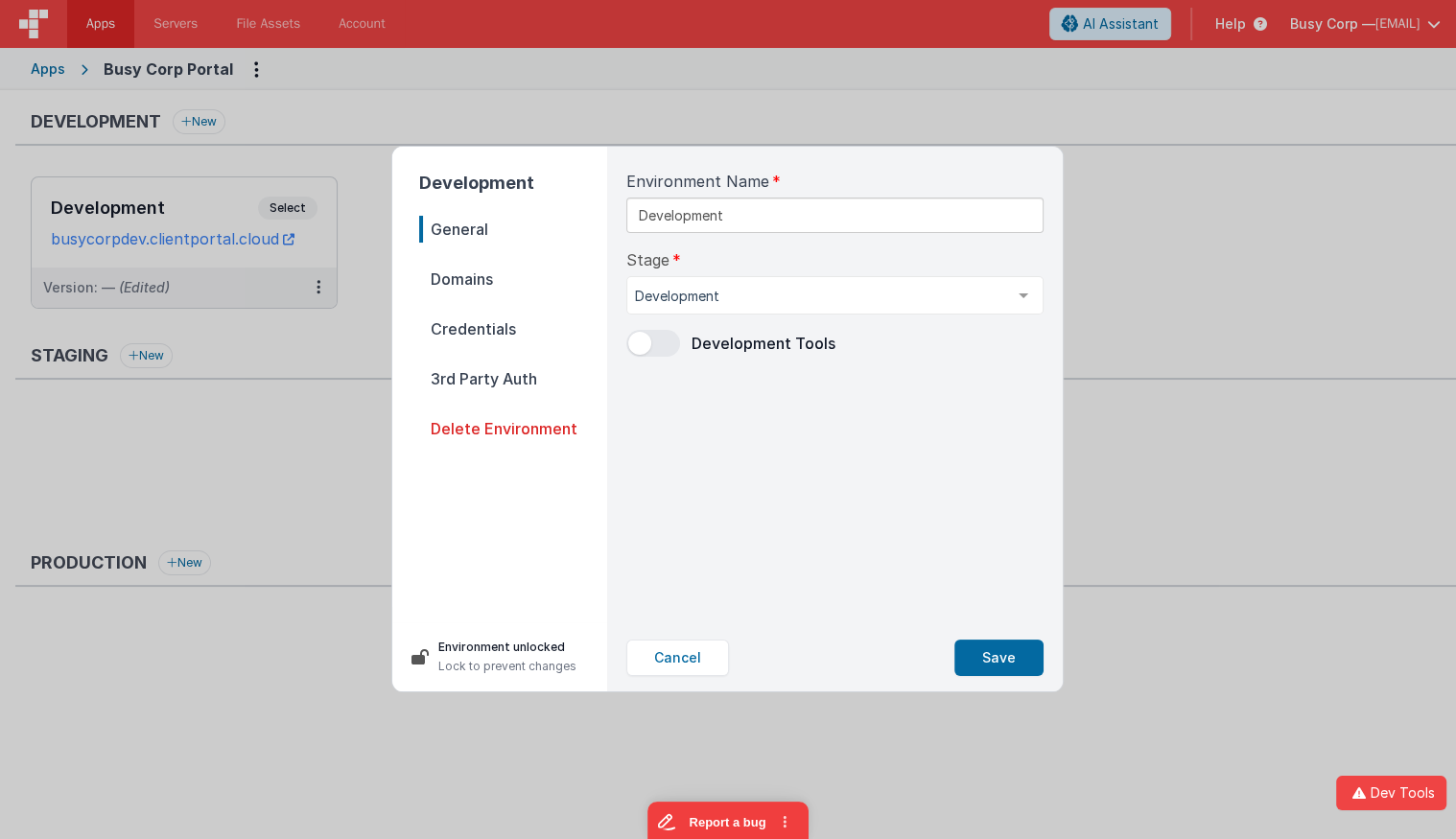 click at bounding box center [653, 343] 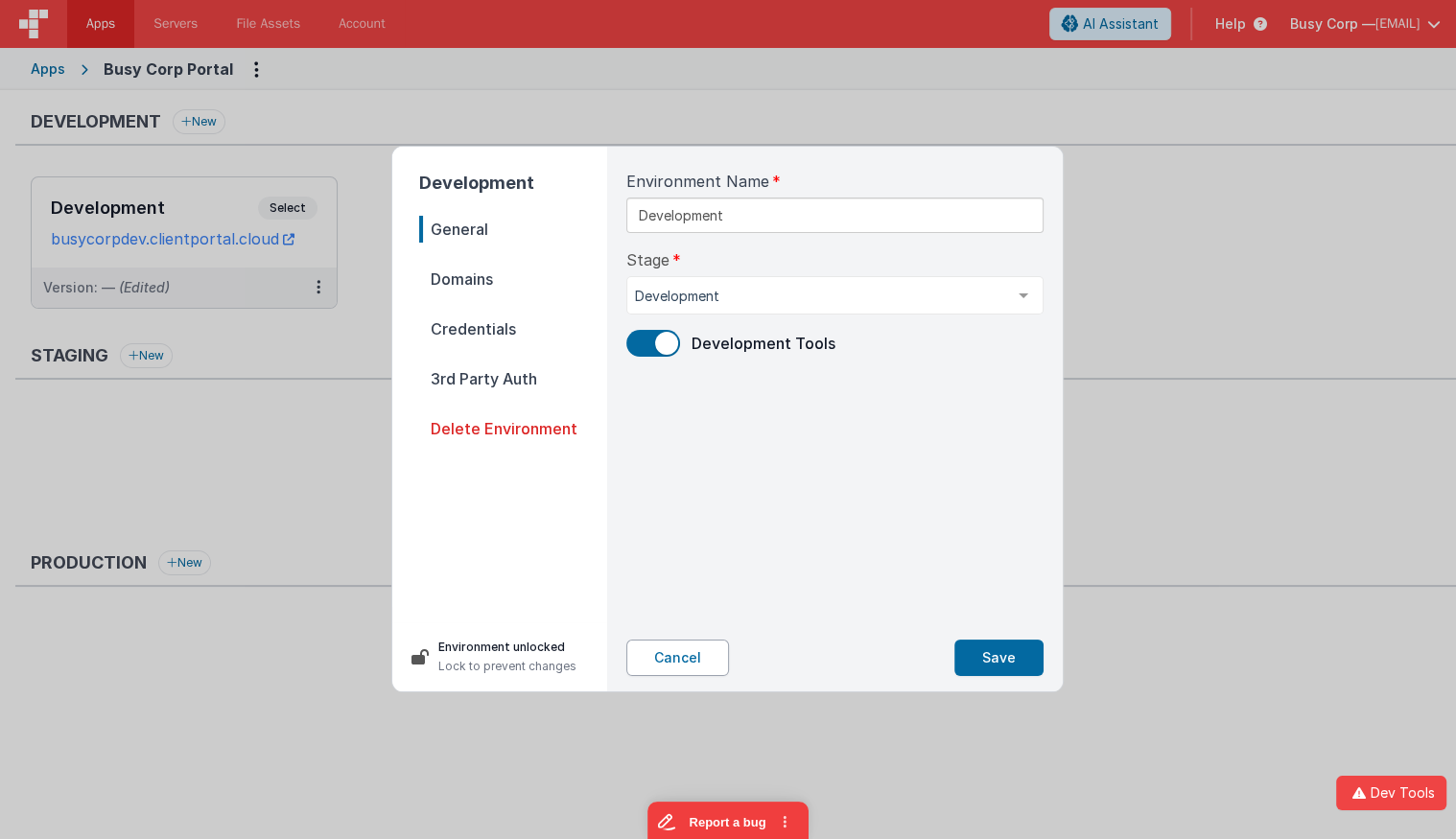 click on "Cancel" at bounding box center (677, 658) 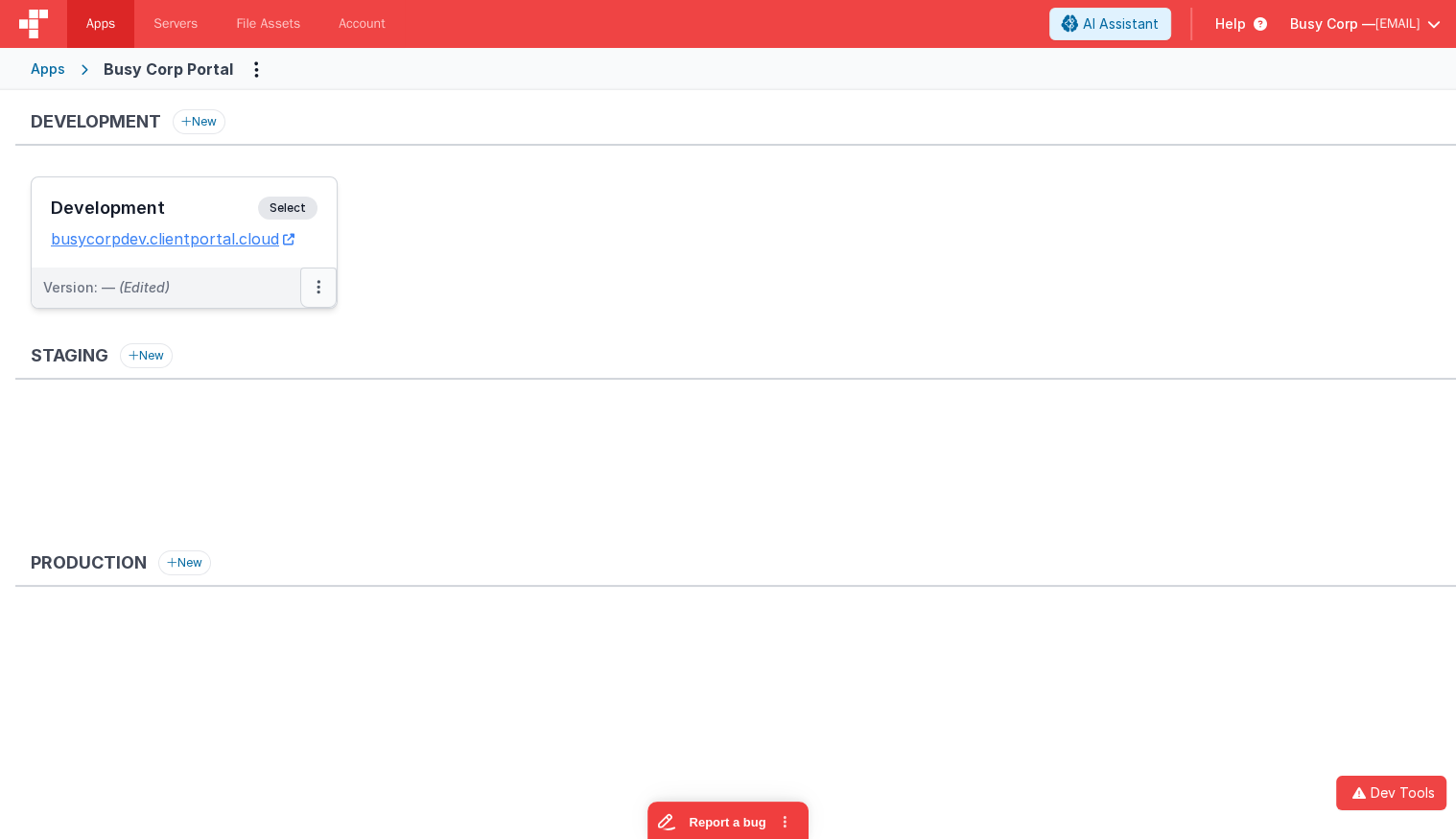 click at bounding box center [318, 288] 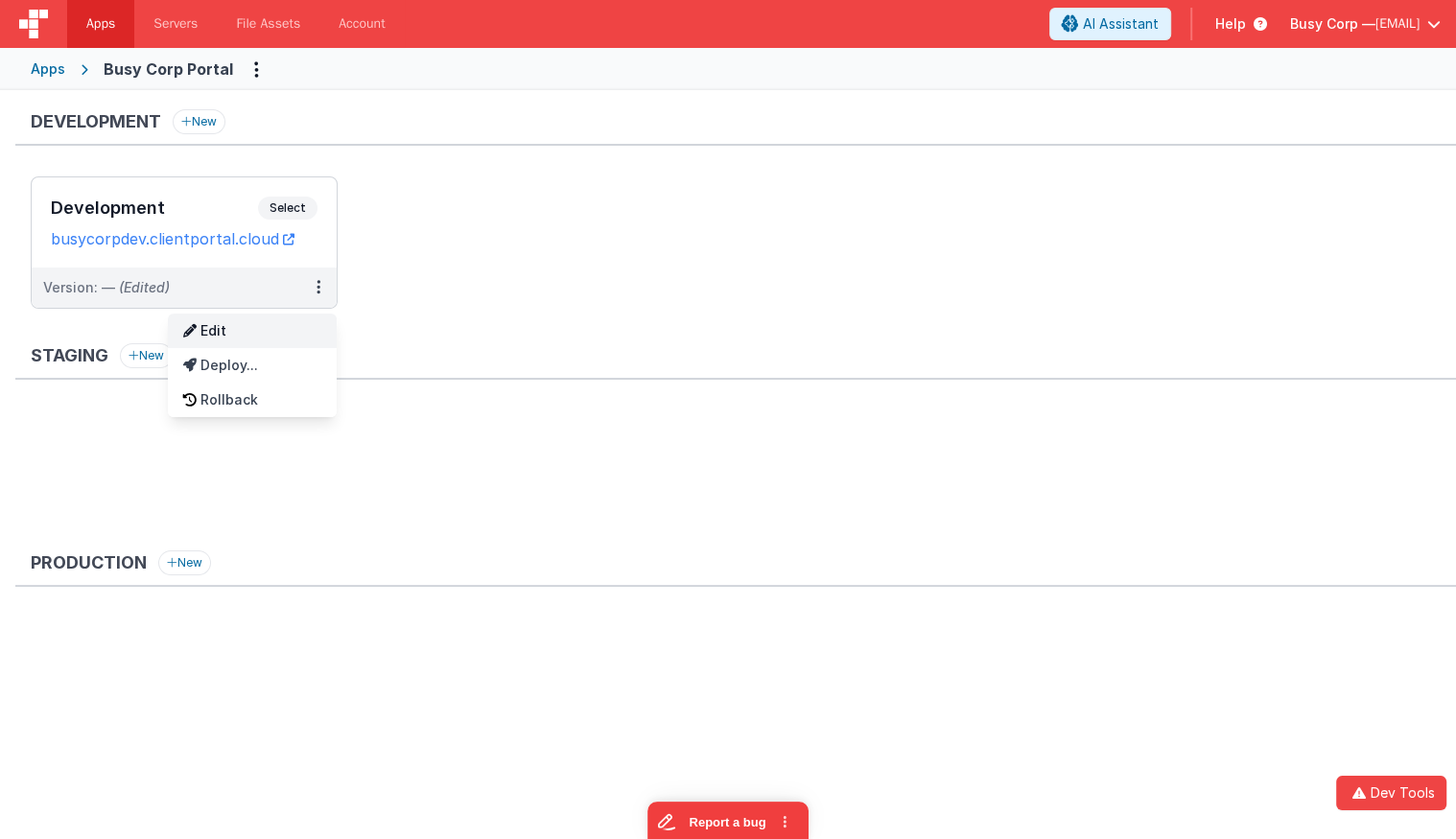 click on "Edit" at bounding box center (252, 331) 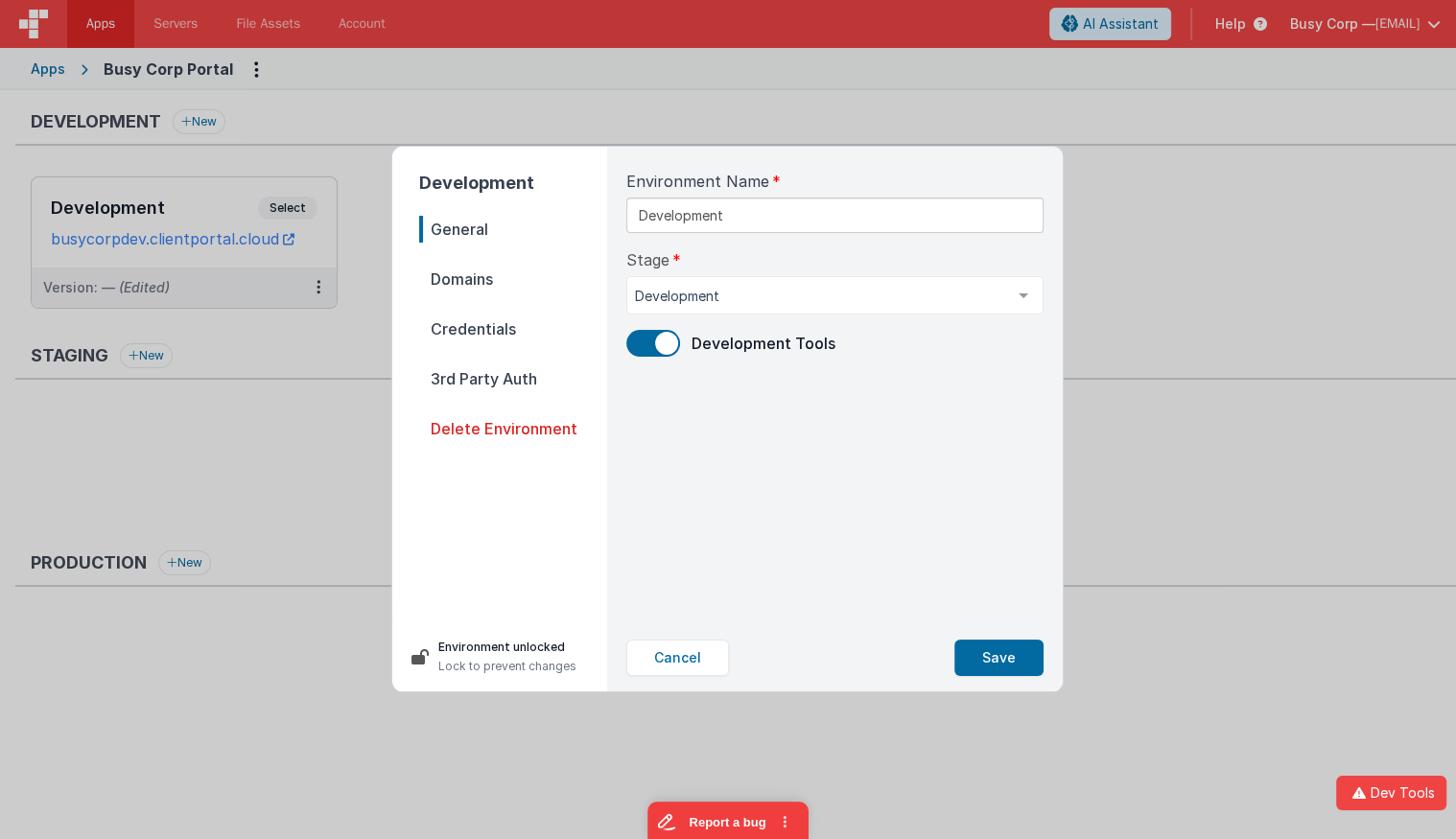 click on "Domains" at bounding box center (513, 279) 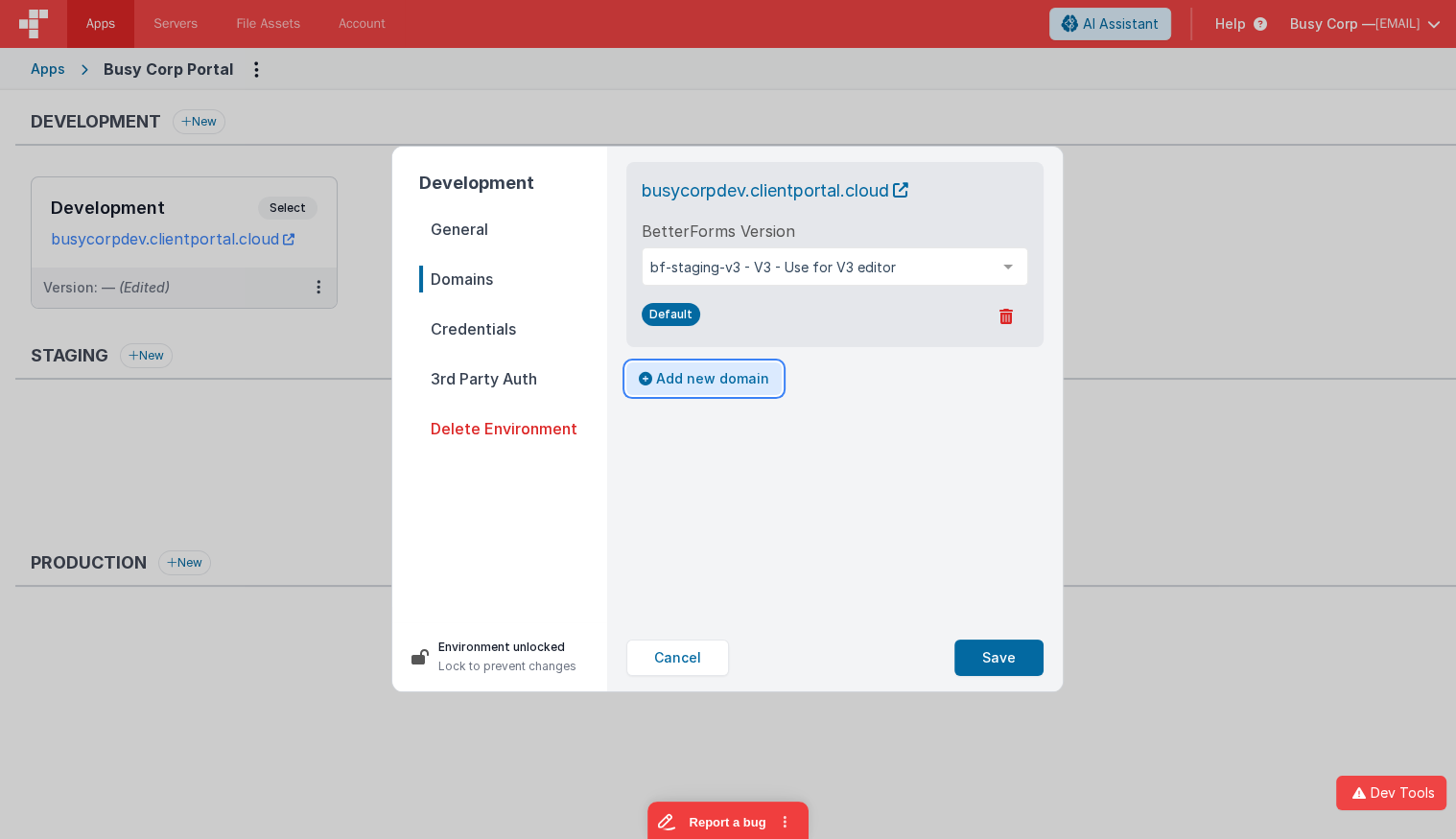 click on "Add new domain" at bounding box center [704, 379] 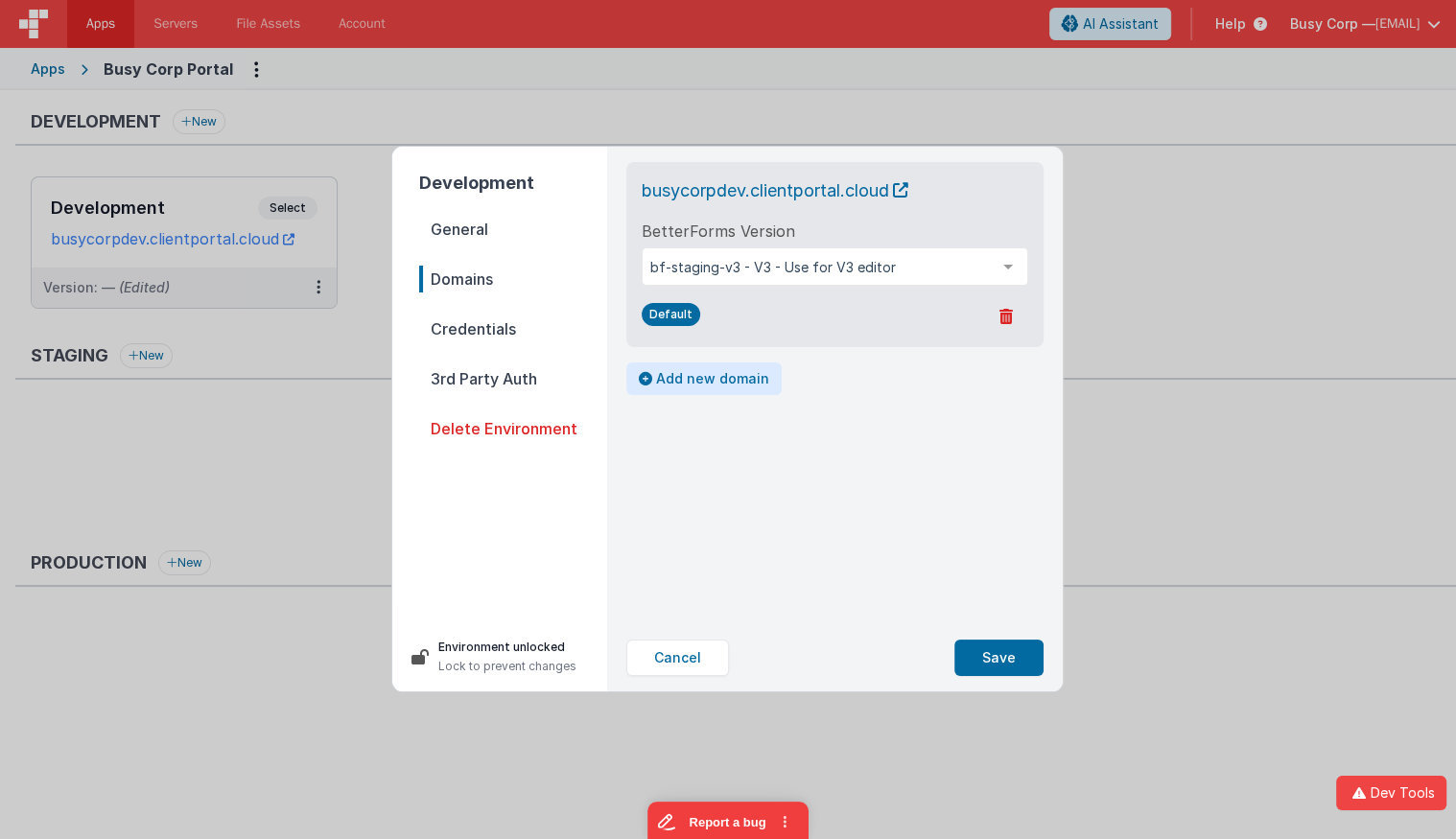 select on "fmbetterforms.com" 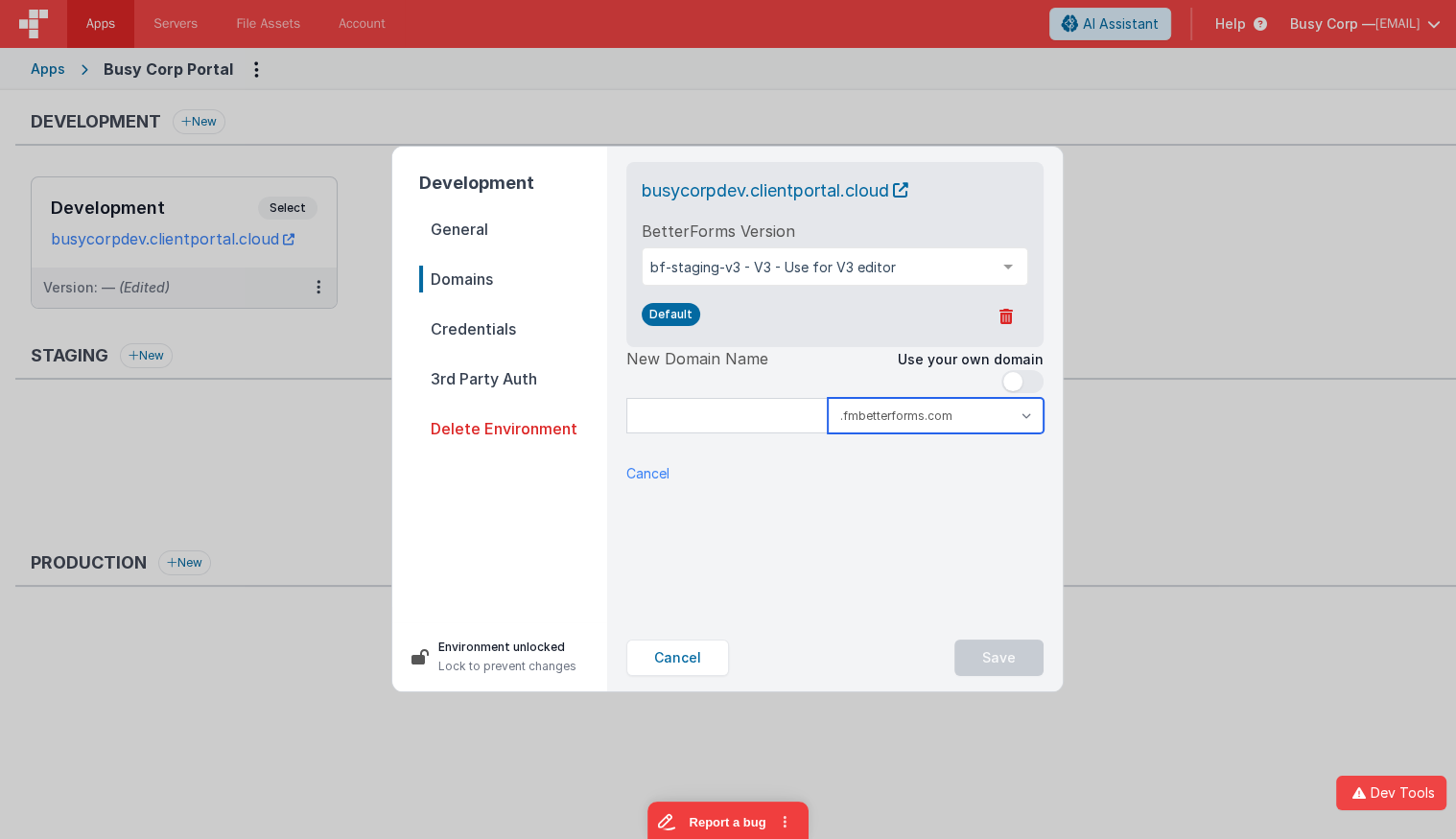click on ".clientportal.cloud .fmbetterforms.com" at bounding box center (935, 415) 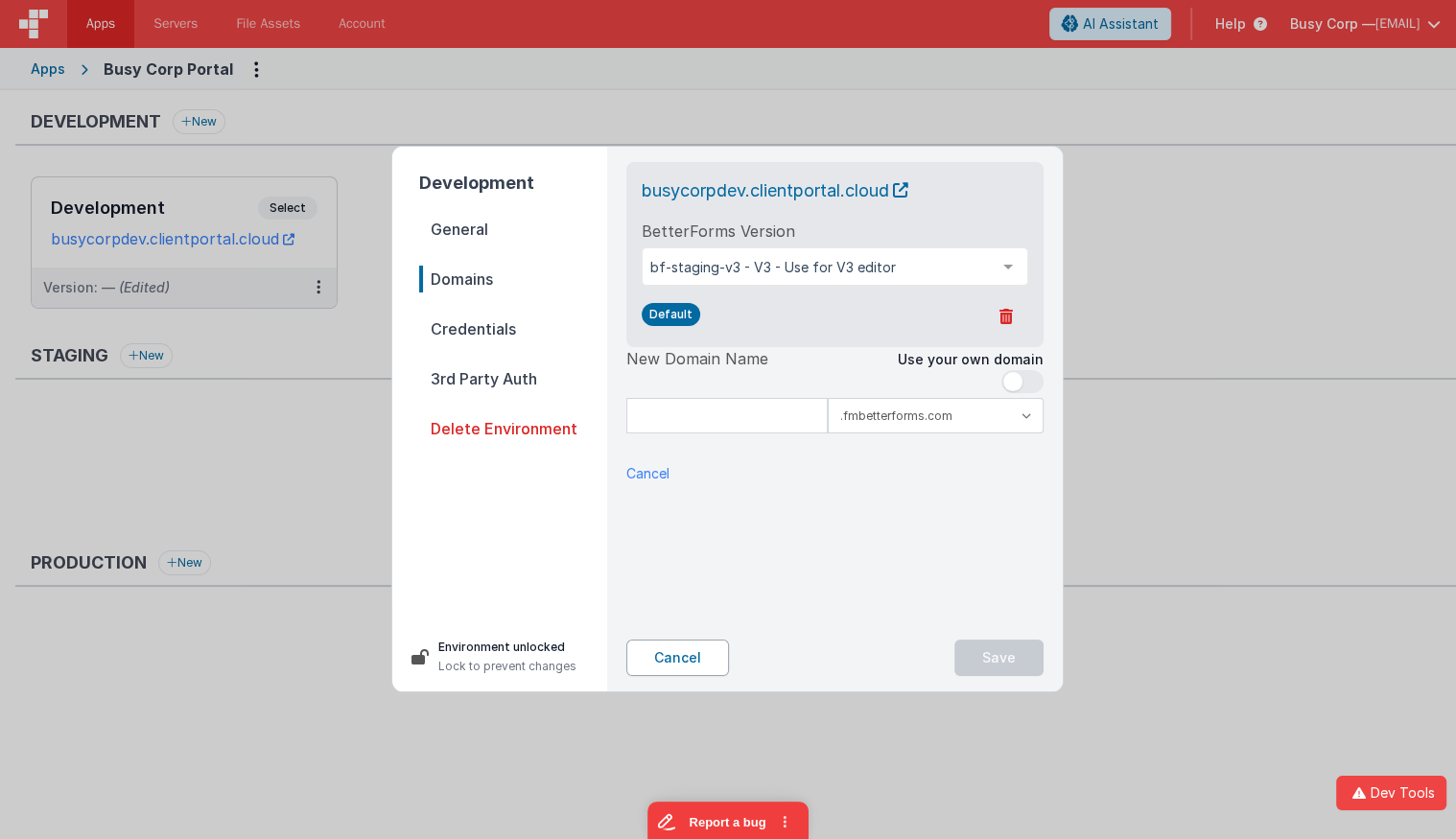 click on "Cancel" at bounding box center (677, 658) 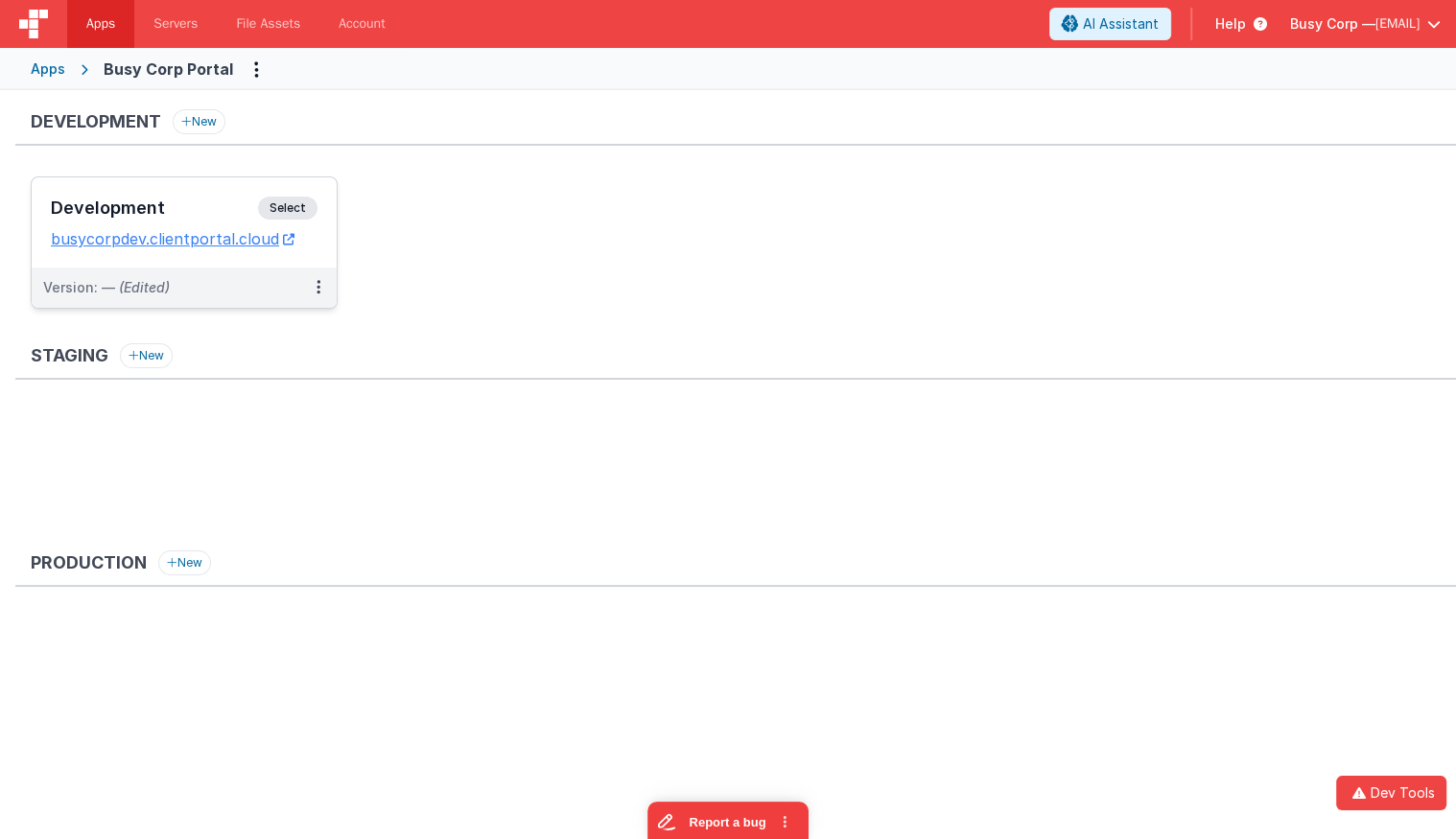 click on "Select" at bounding box center (288, 208) 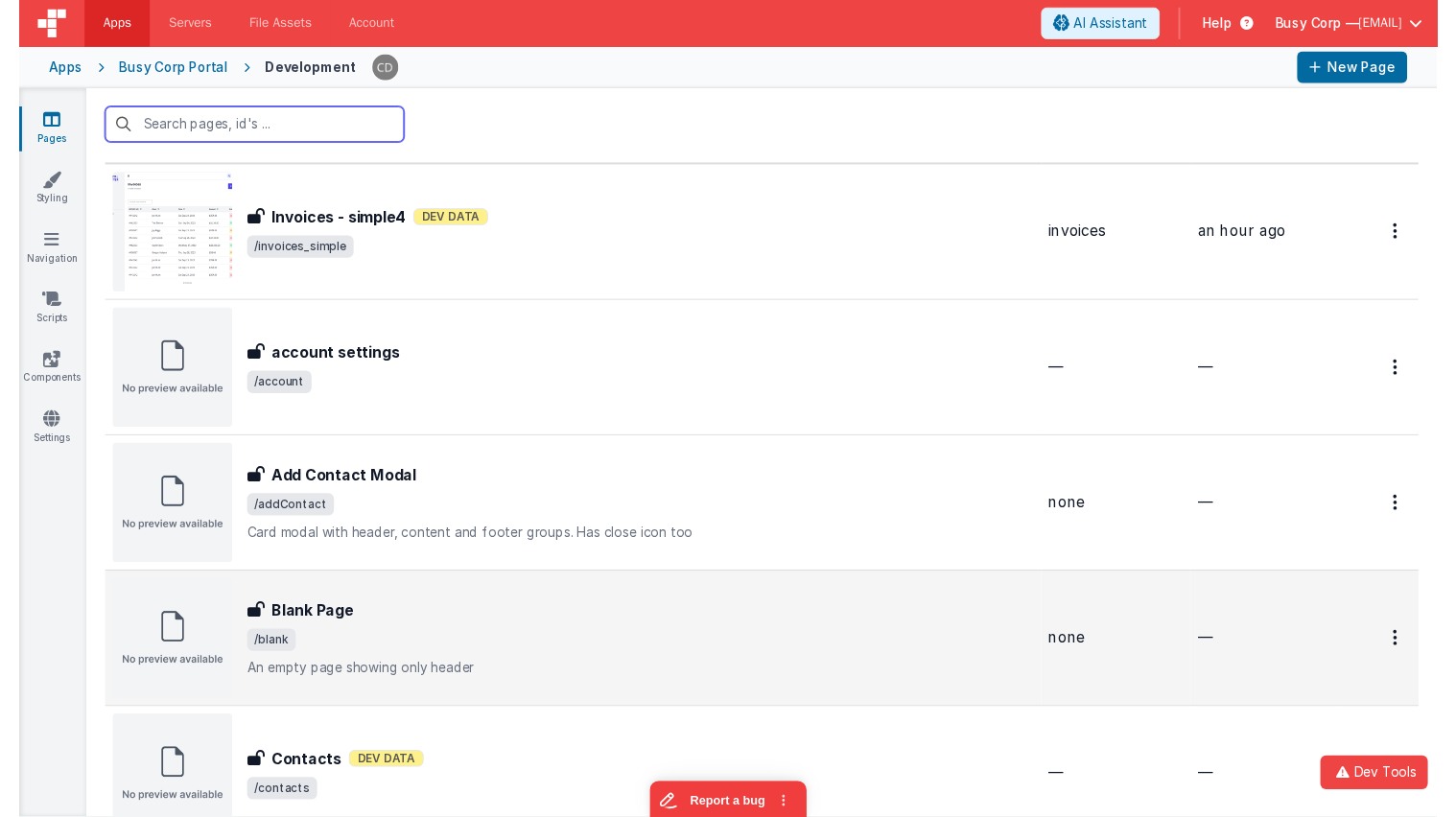 scroll, scrollTop: 38, scrollLeft: 0, axis: vertical 